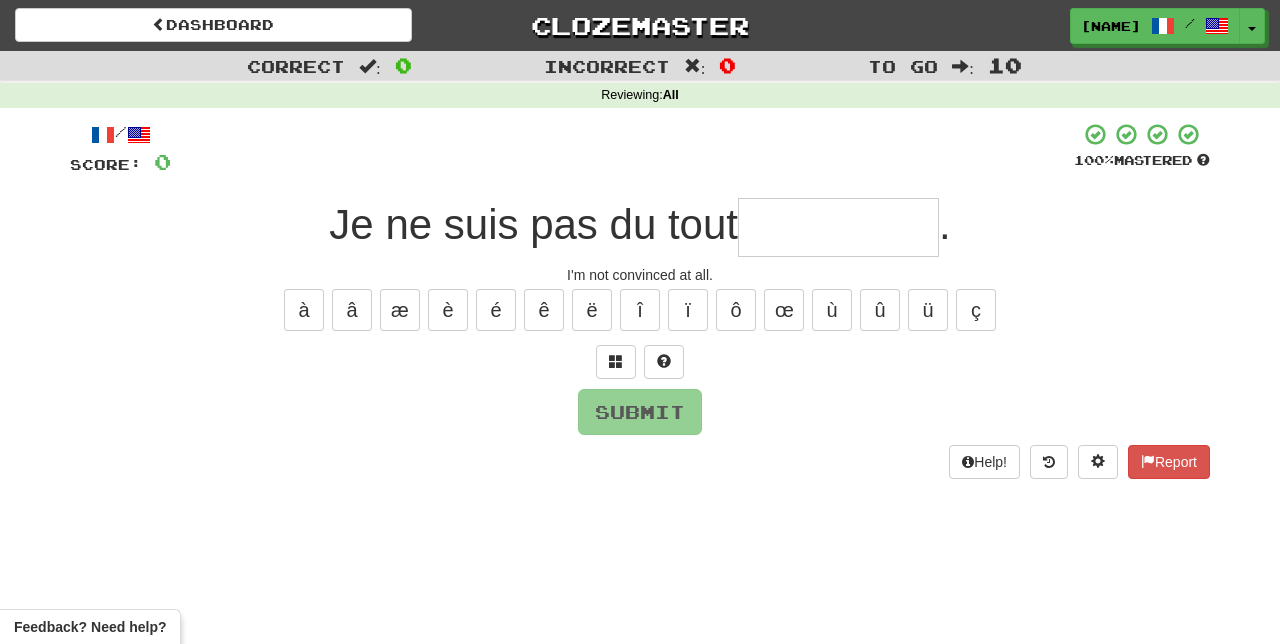 scroll, scrollTop: 0, scrollLeft: 0, axis: both 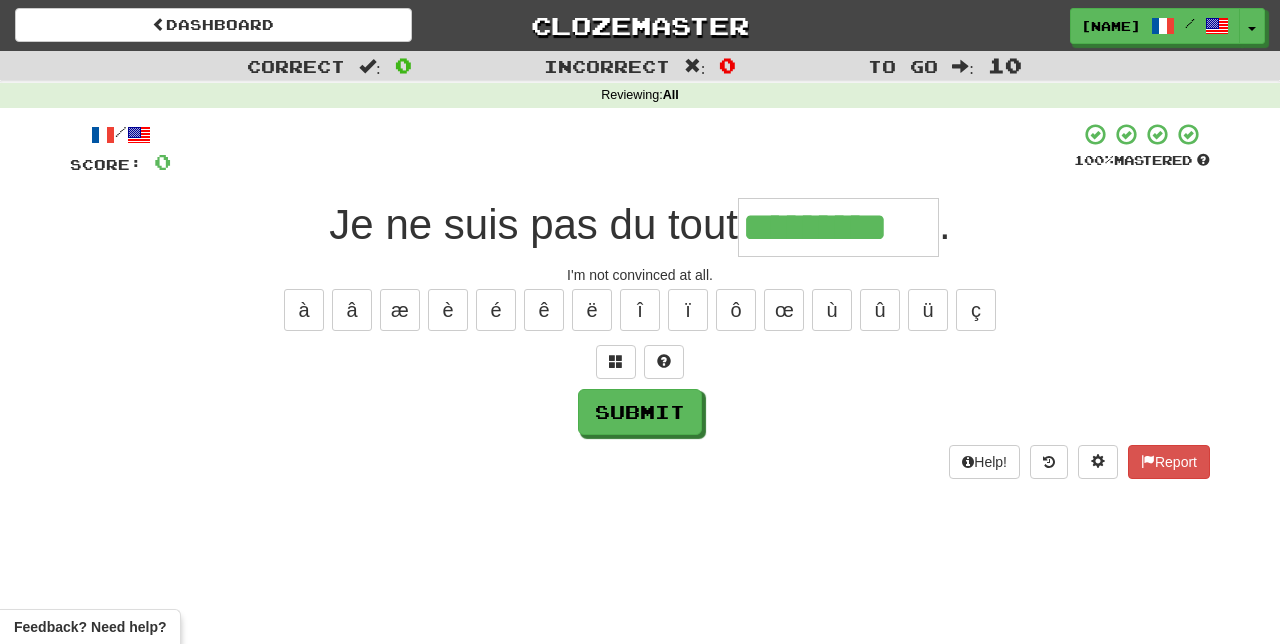 type on "*********" 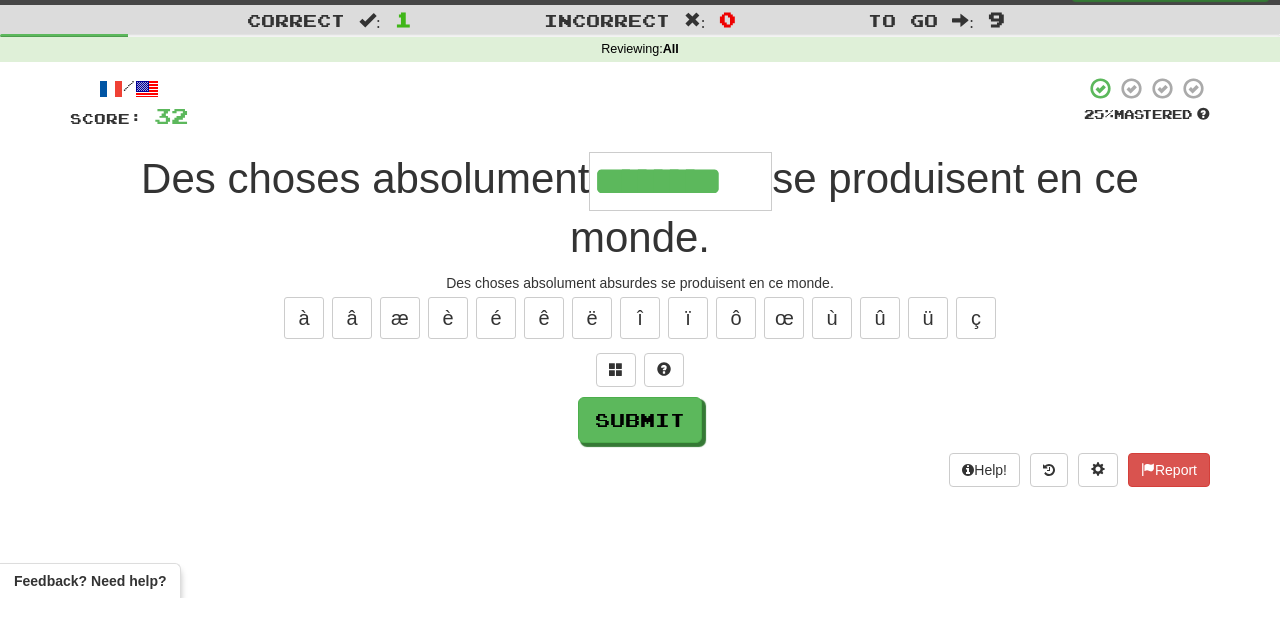 type on "********" 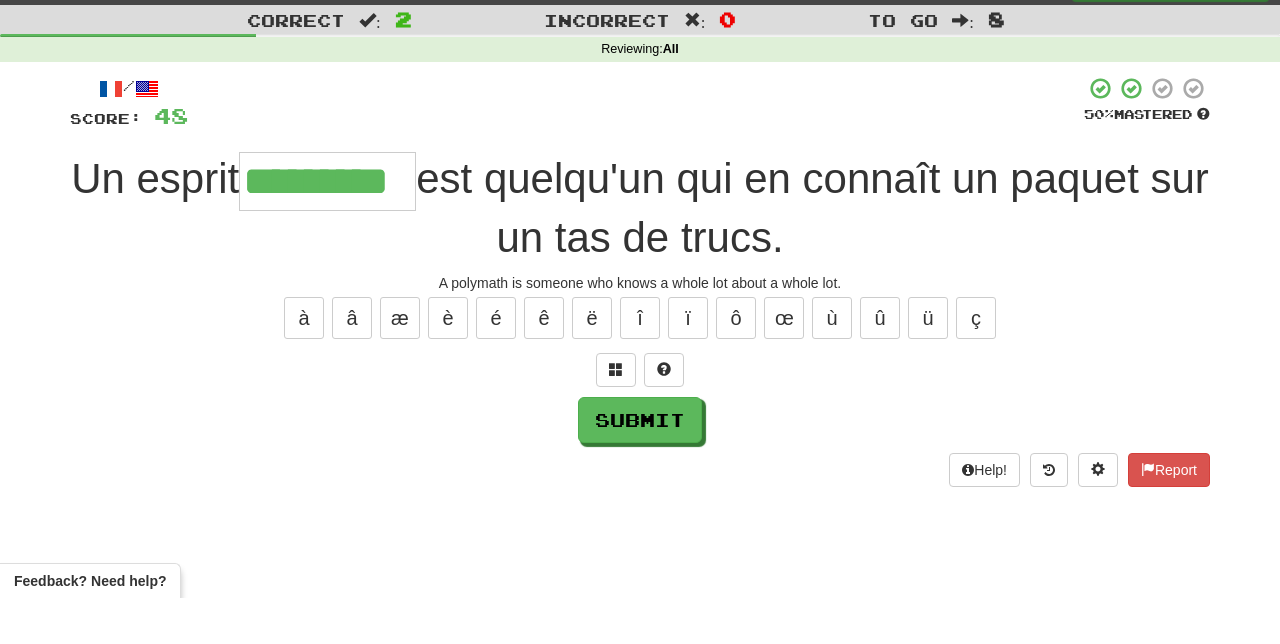 type on "*********" 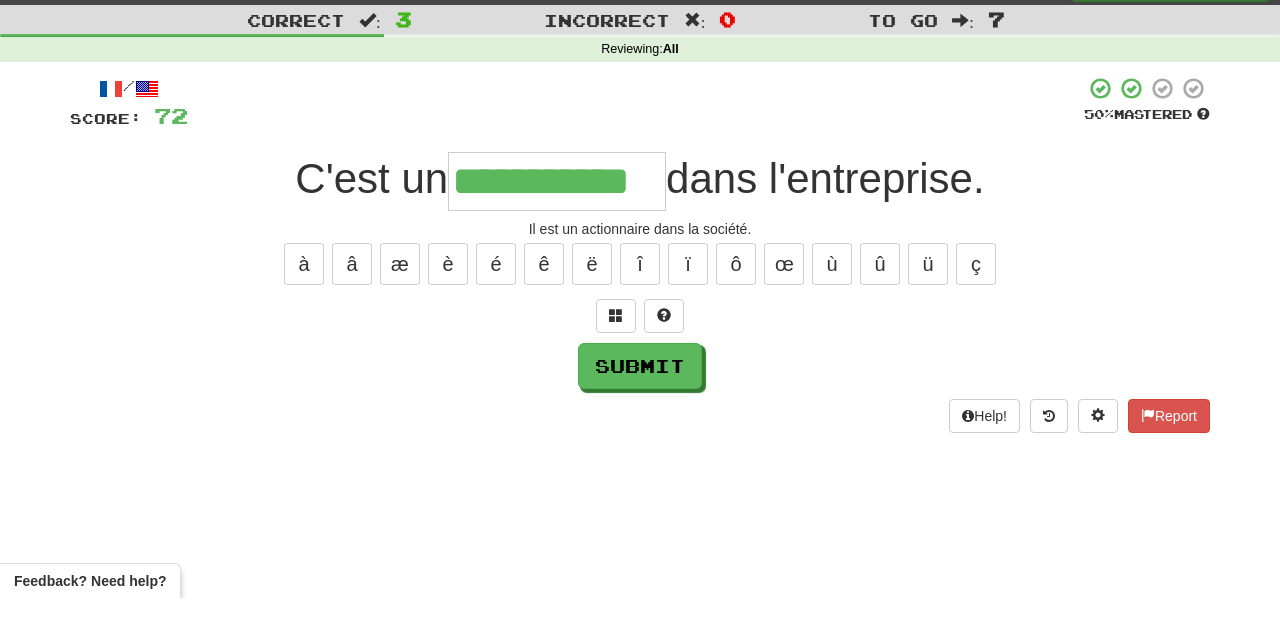 type on "**********" 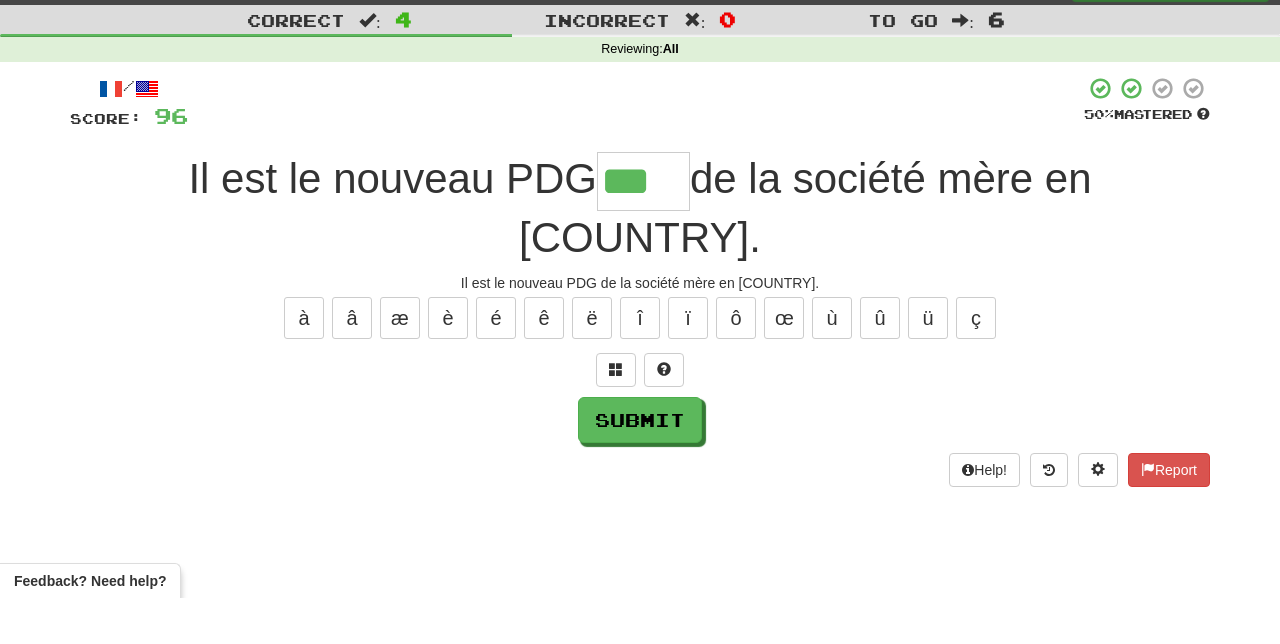 type on "***" 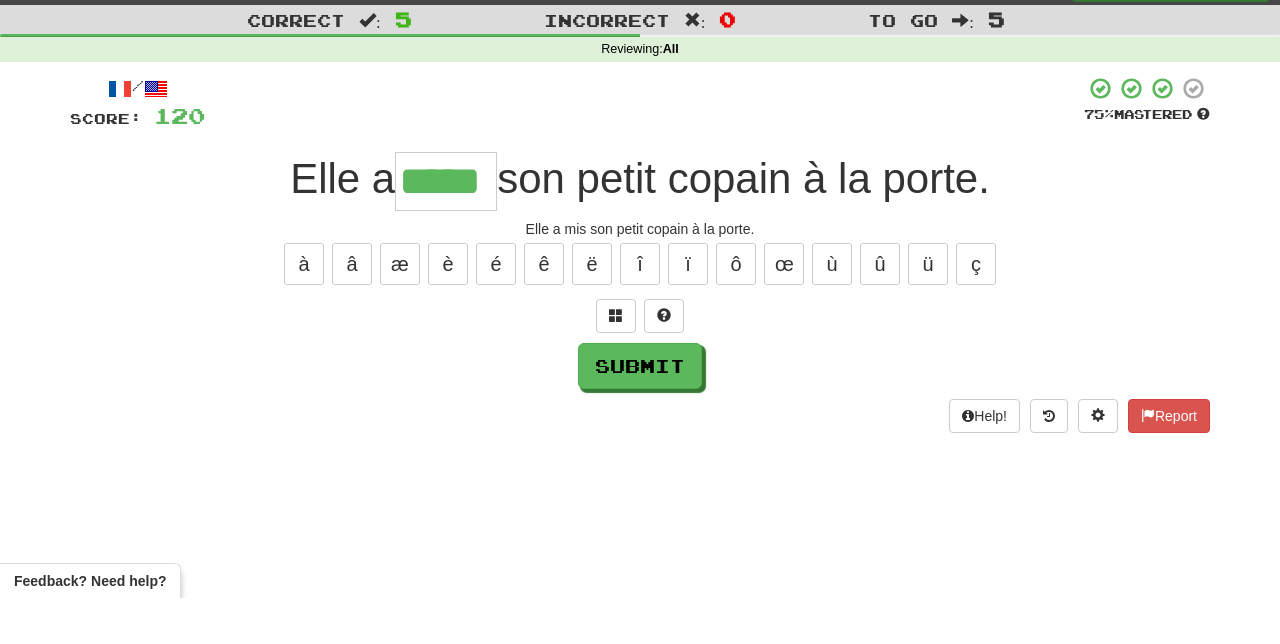 type on "*****" 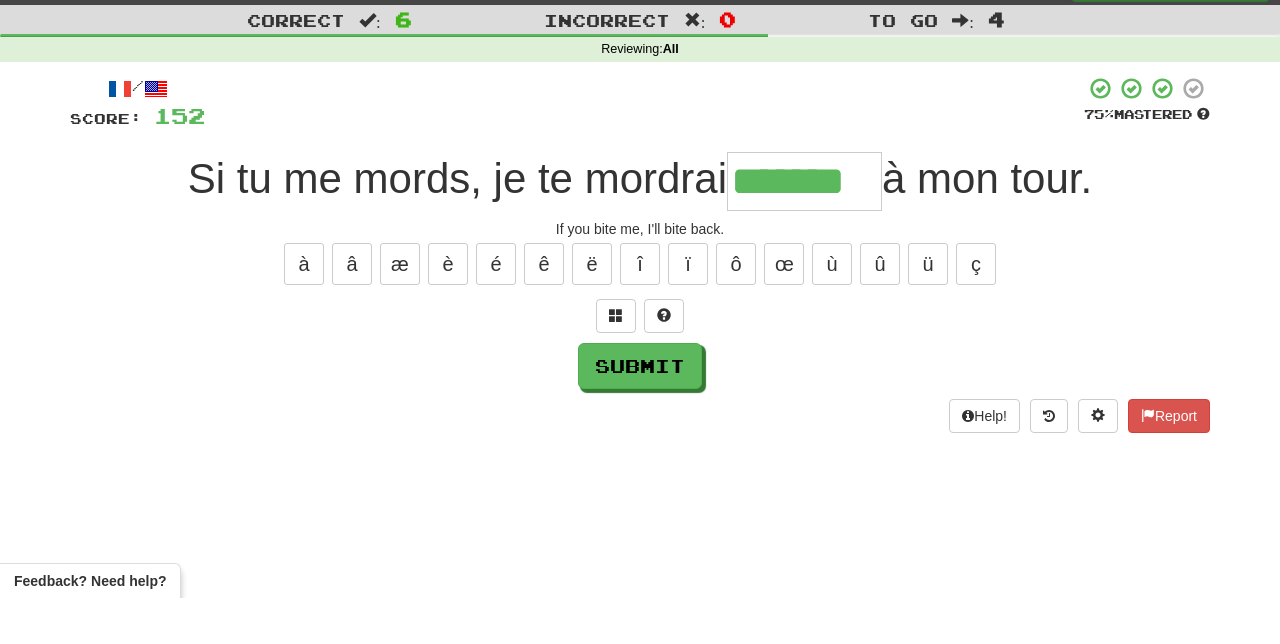 type on "*******" 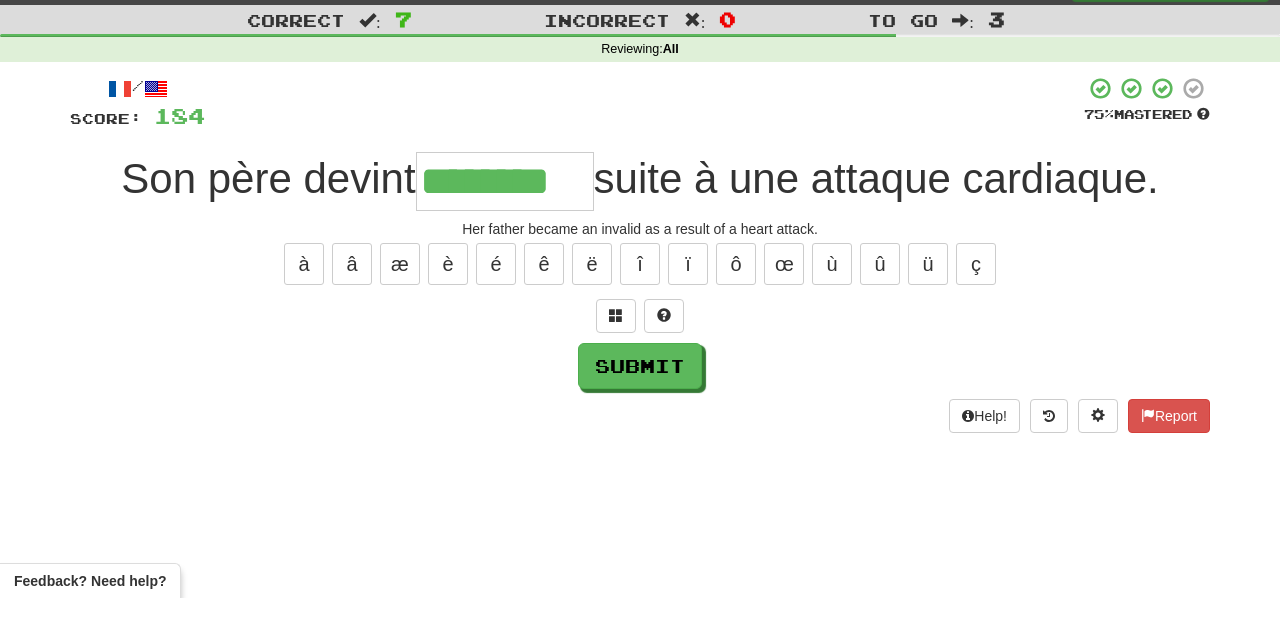 type on "********" 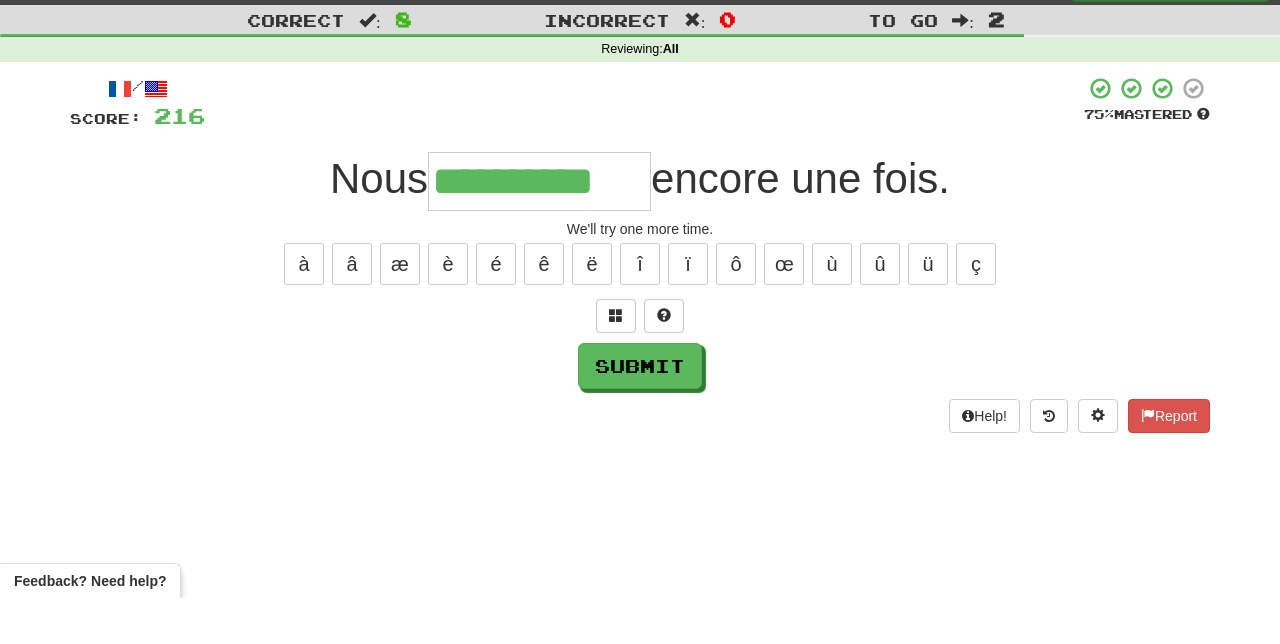 type on "**********" 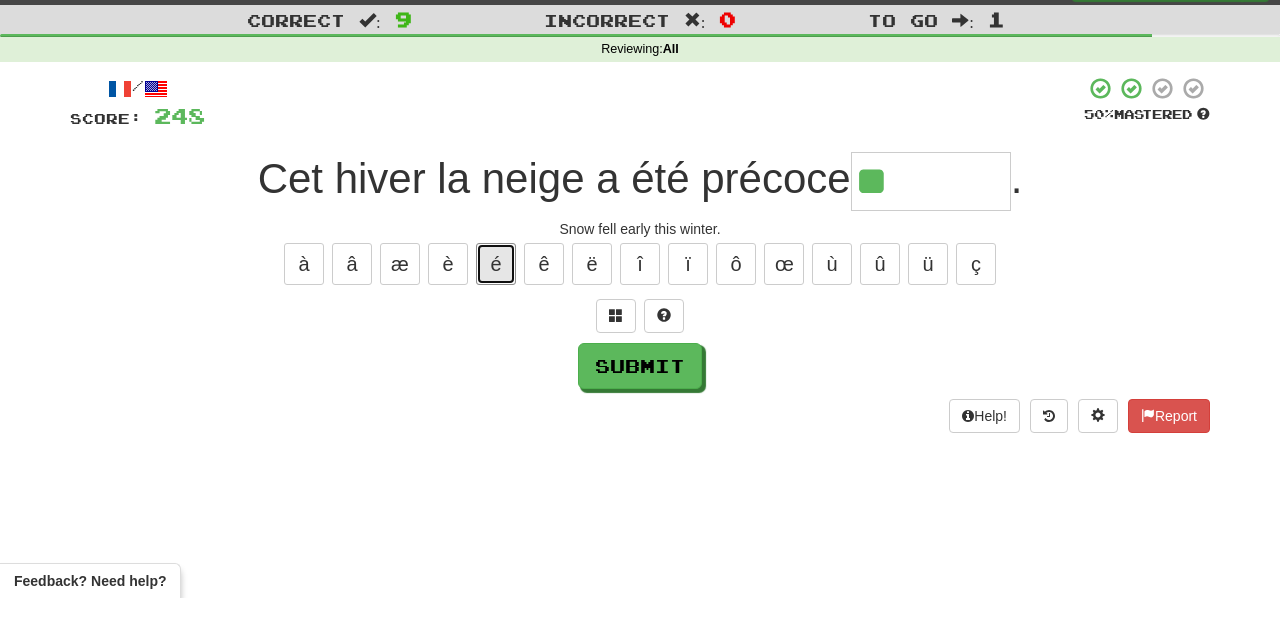 click on "é" at bounding box center [496, 310] 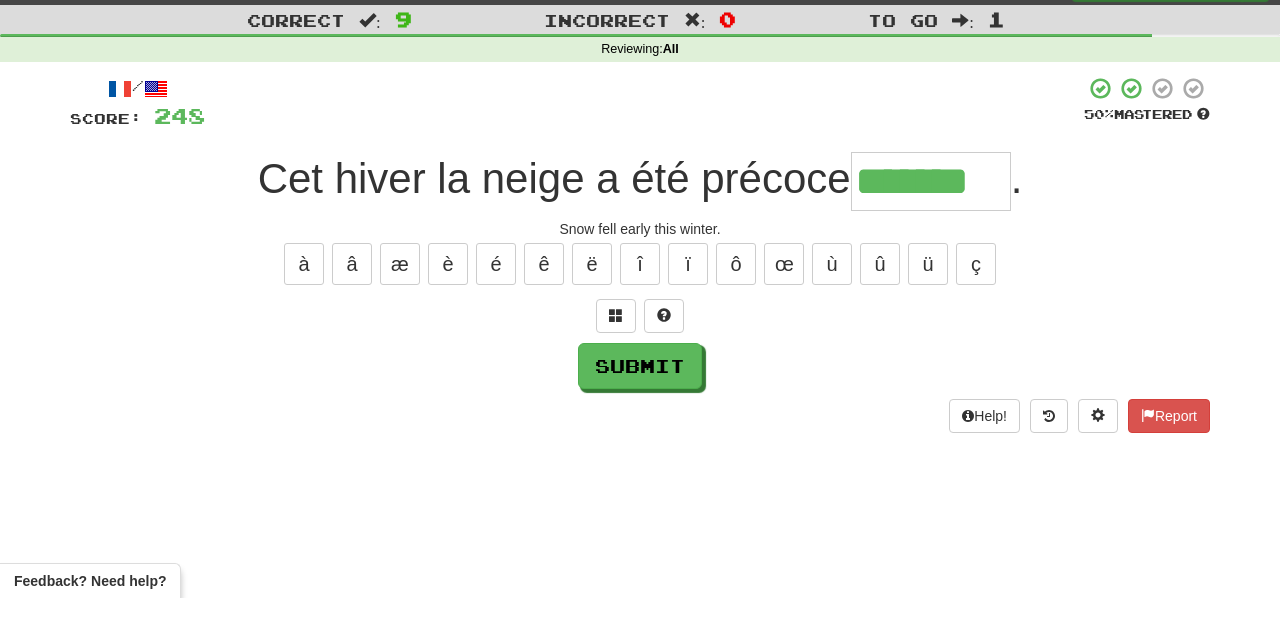 type on "*******" 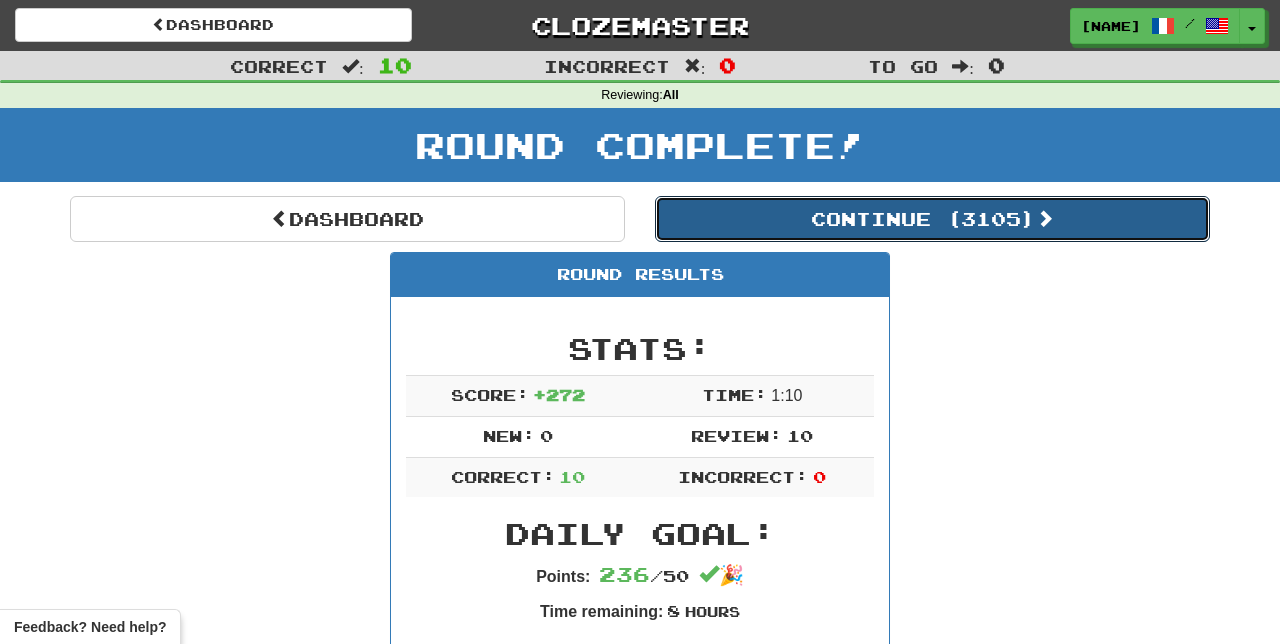 click on "Continue ( 3105 )" at bounding box center [932, 219] 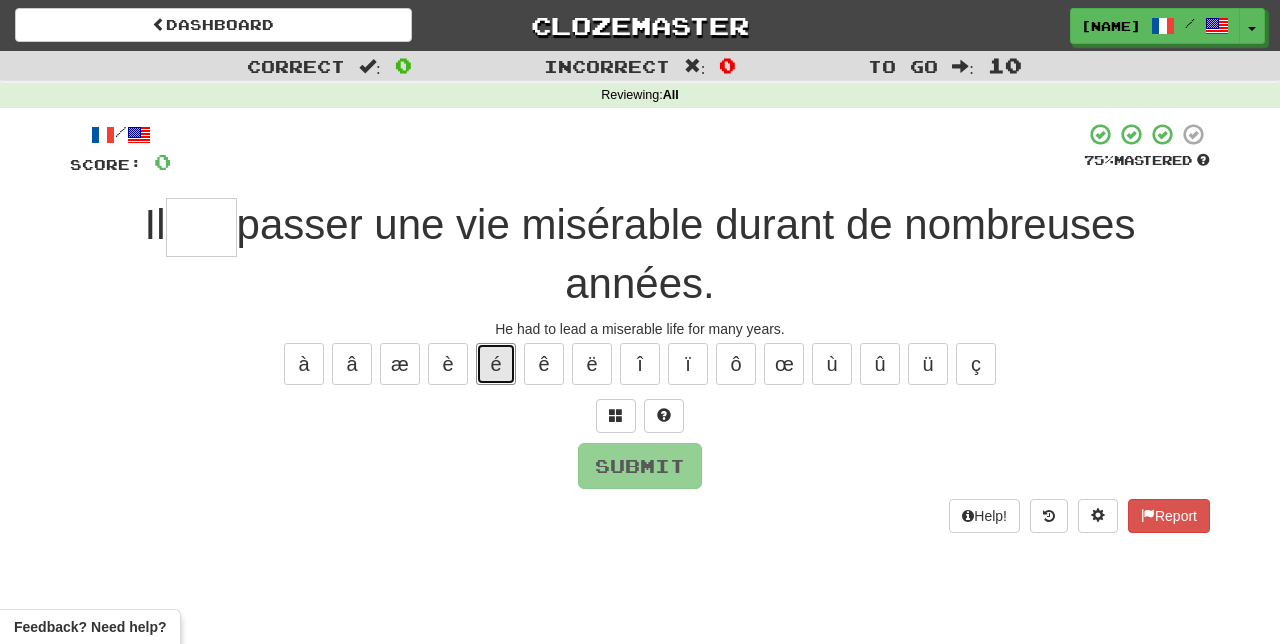 click on "é" at bounding box center (496, 364) 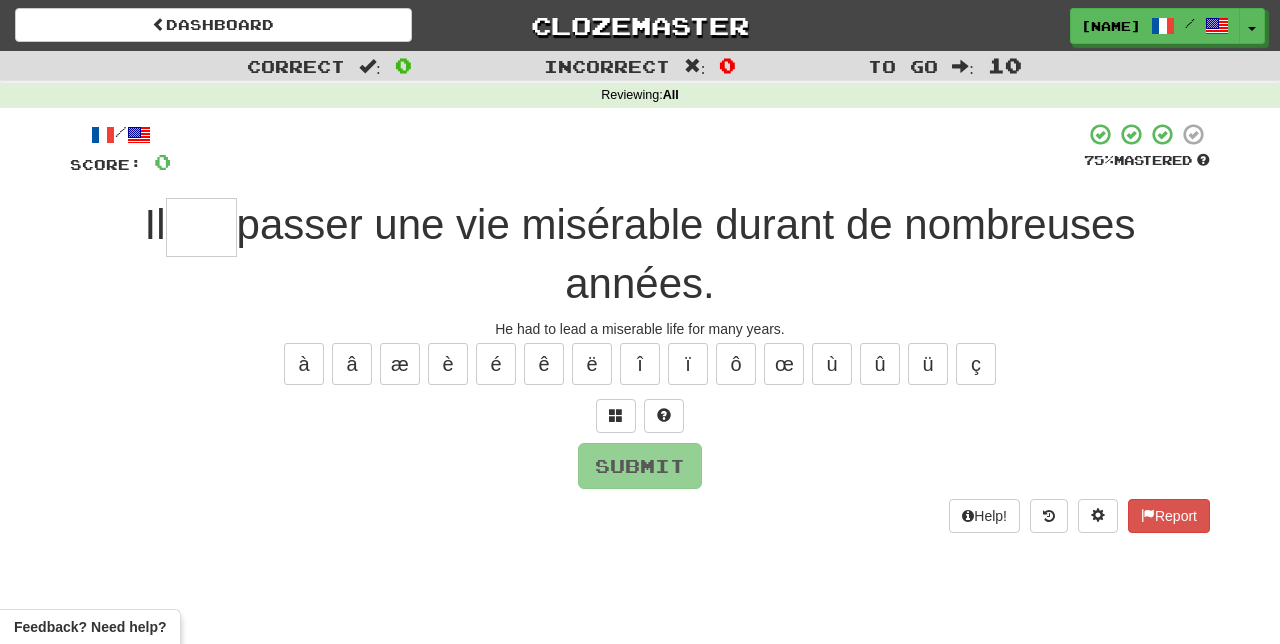 type on "*" 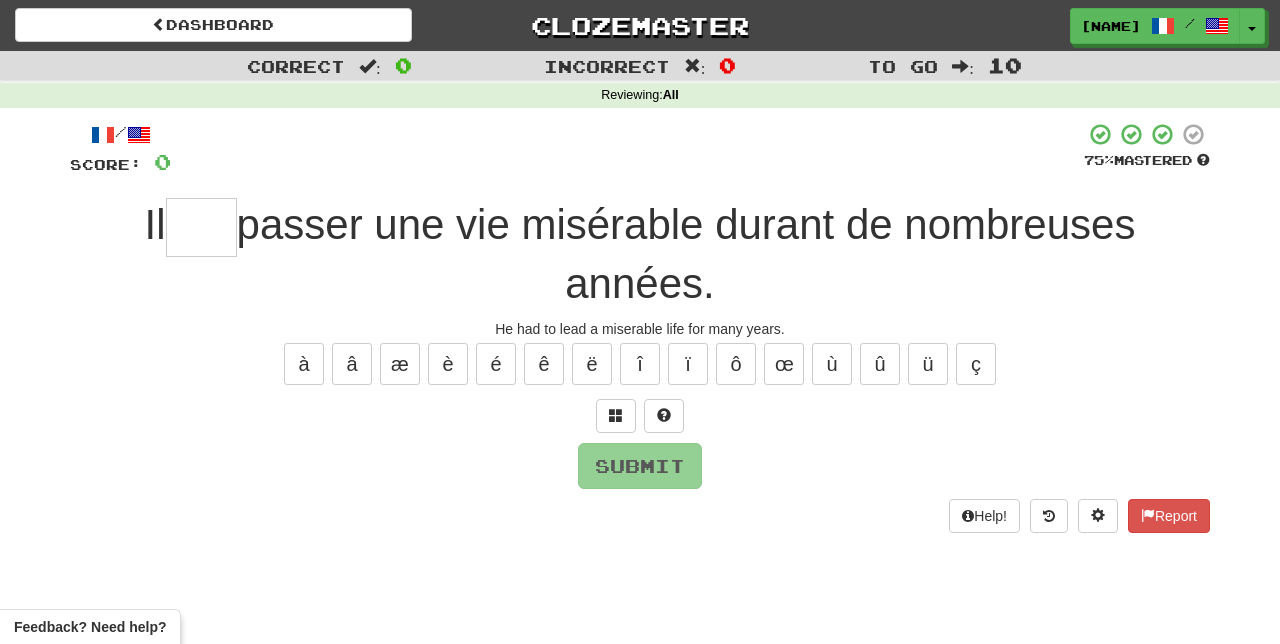 type on "*" 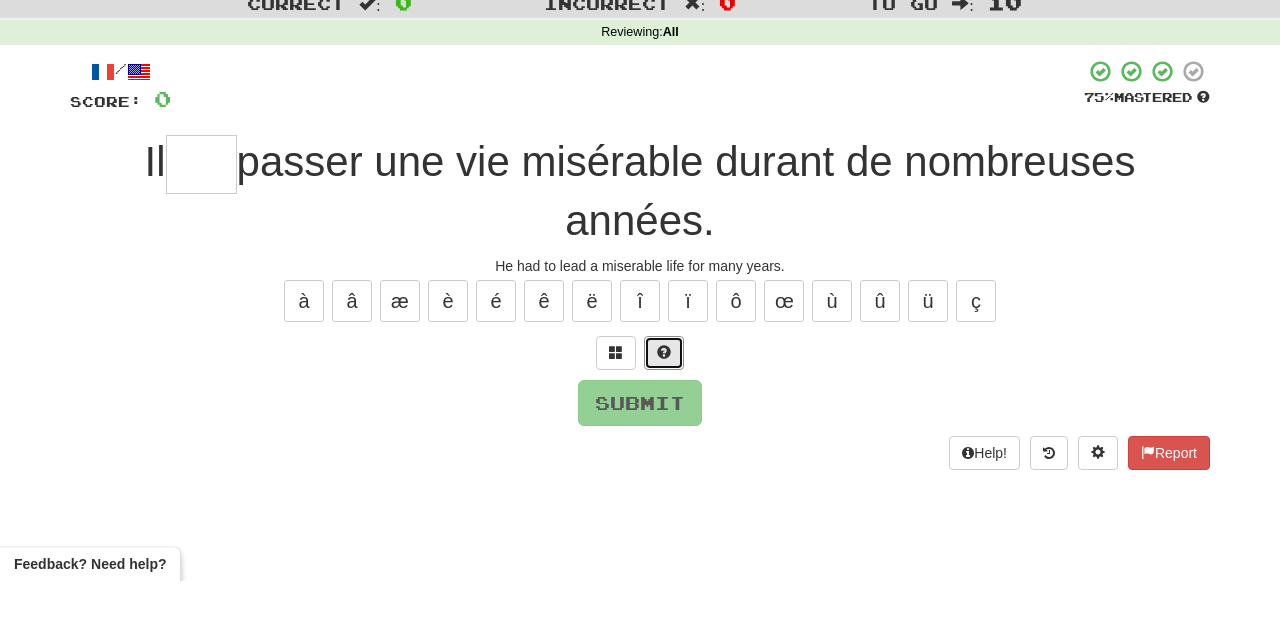 click at bounding box center [664, 416] 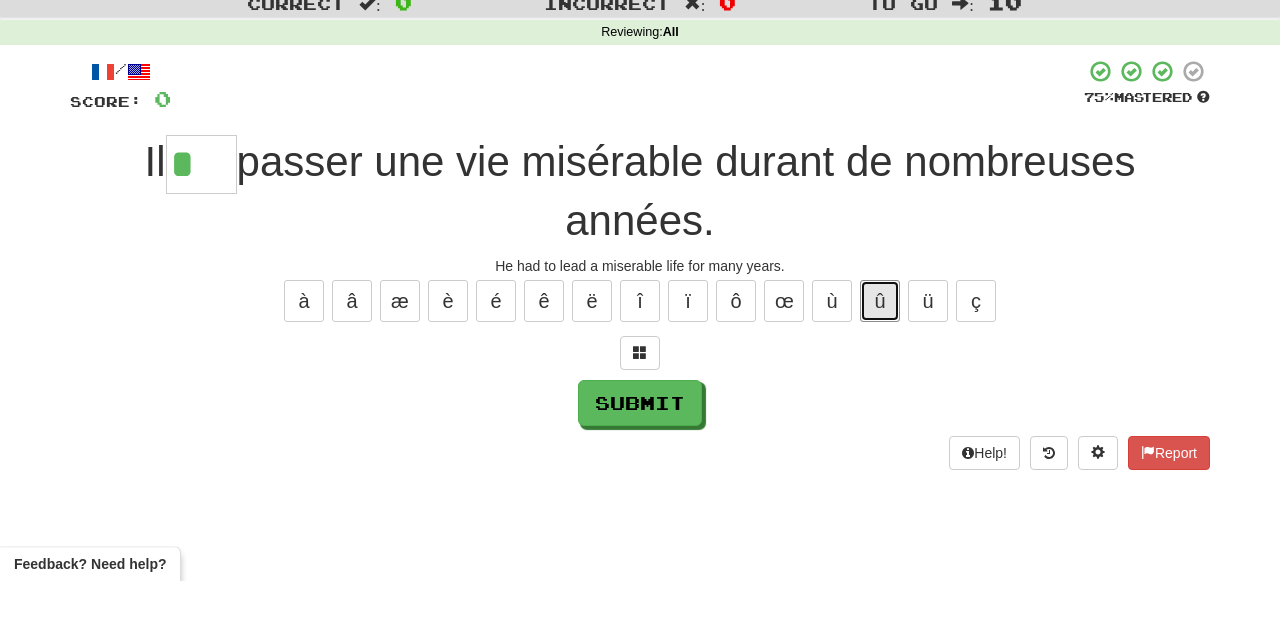 click on "û" at bounding box center [880, 364] 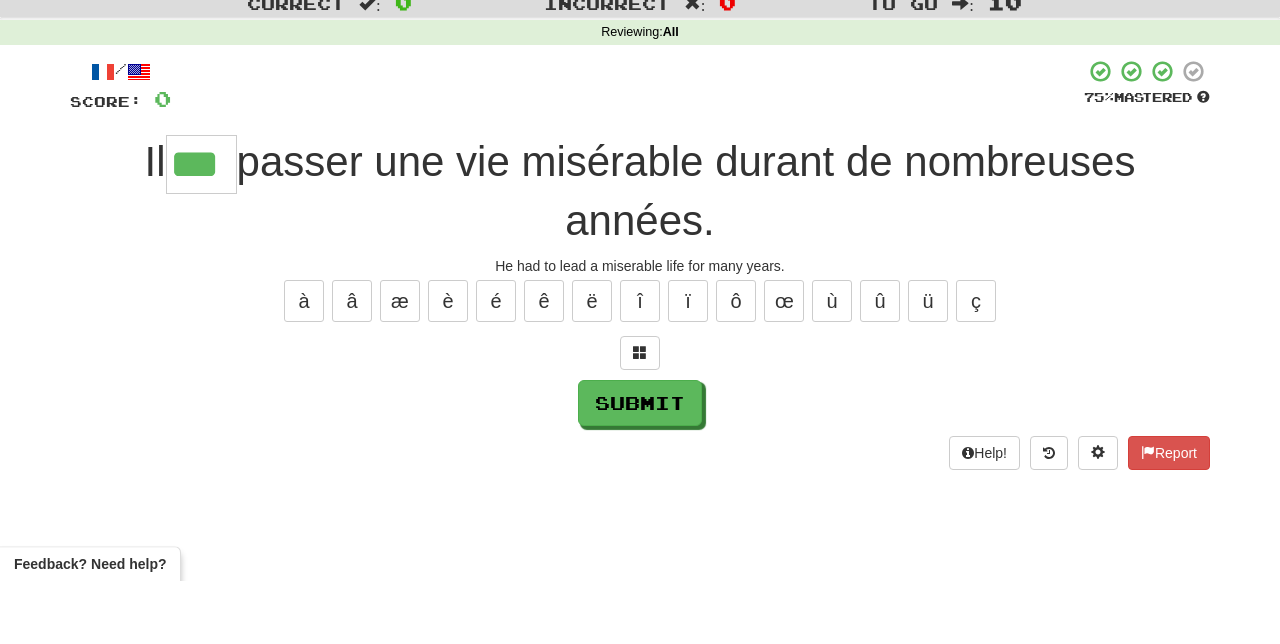 type on "***" 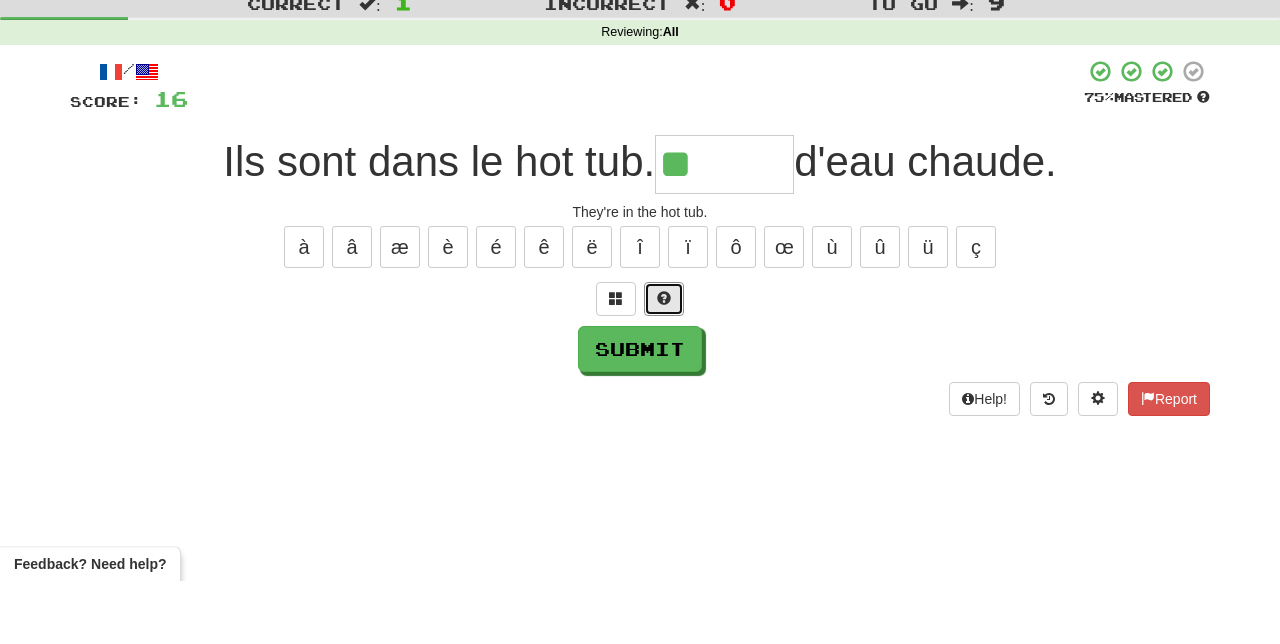 click at bounding box center [664, 362] 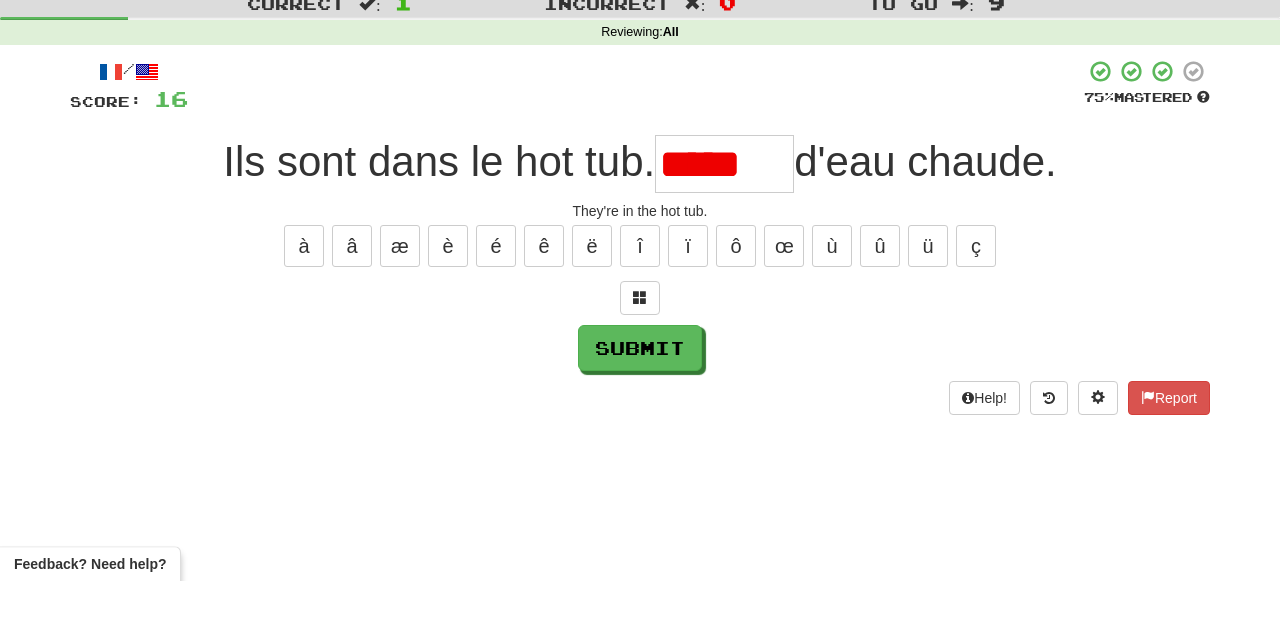 scroll, scrollTop: 0, scrollLeft: 0, axis: both 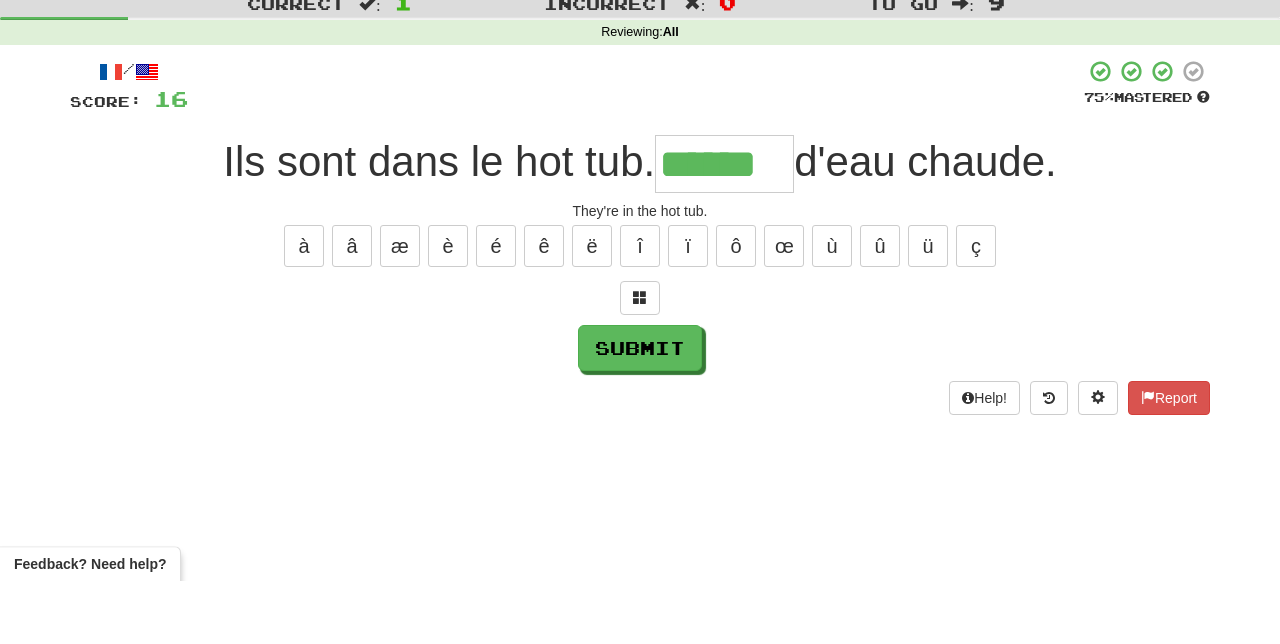 type on "******" 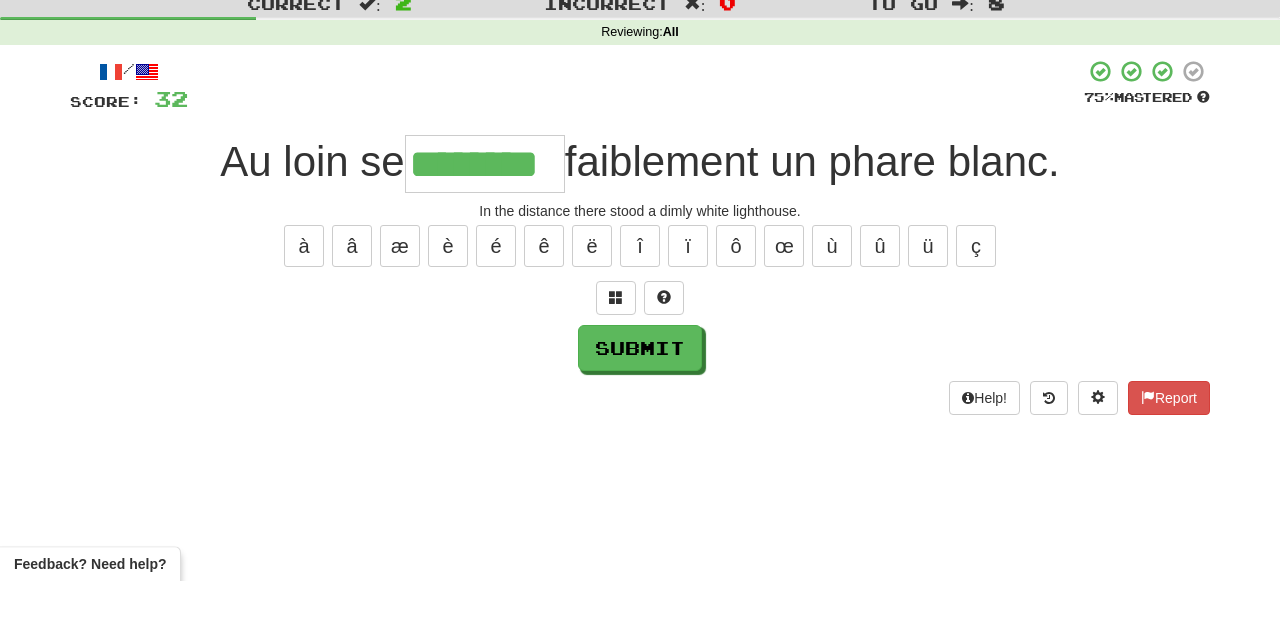 type on "********" 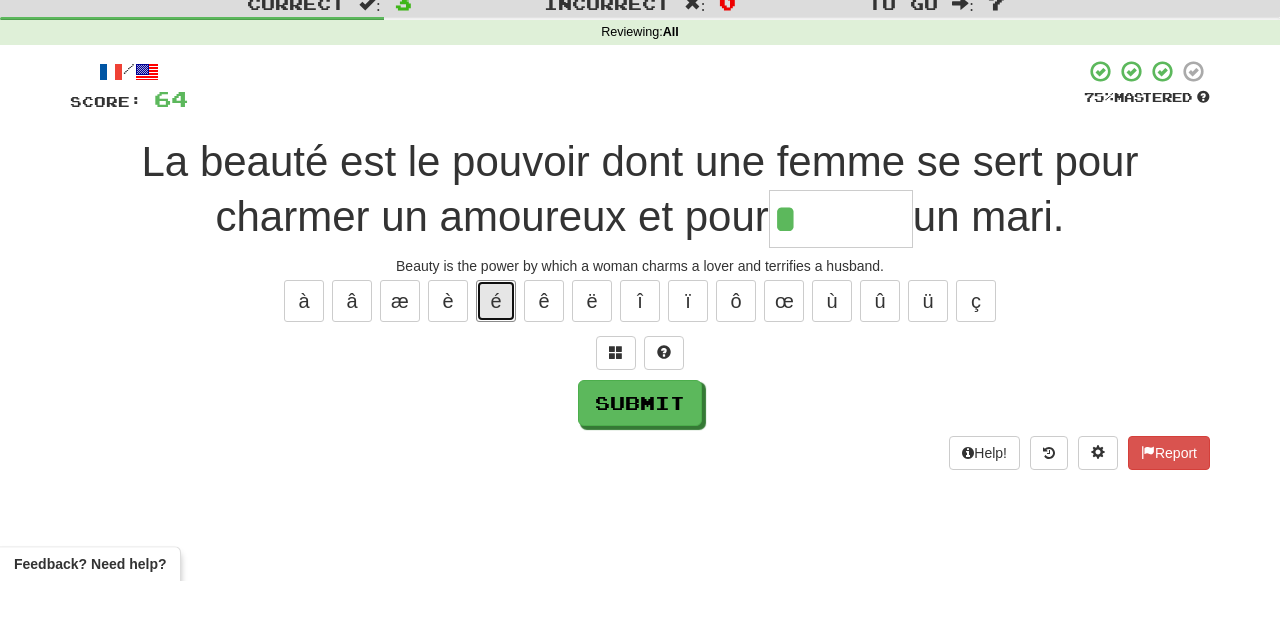 click on "é" at bounding box center (496, 364) 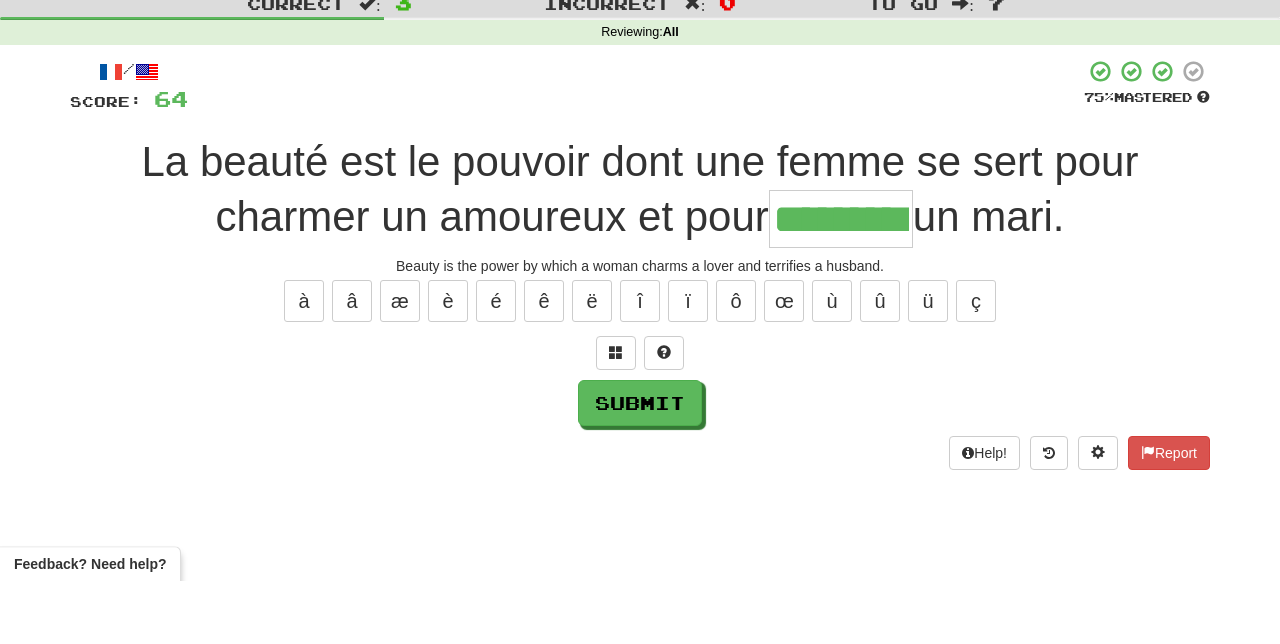 type on "*********" 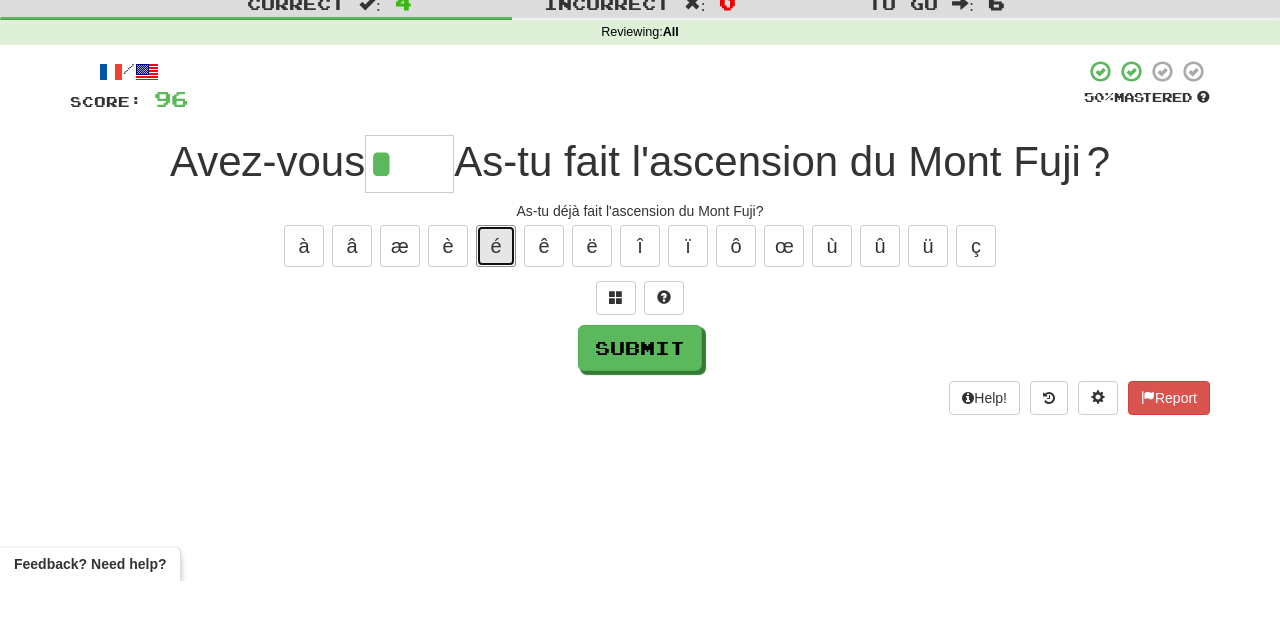 click on "é" at bounding box center [496, 309] 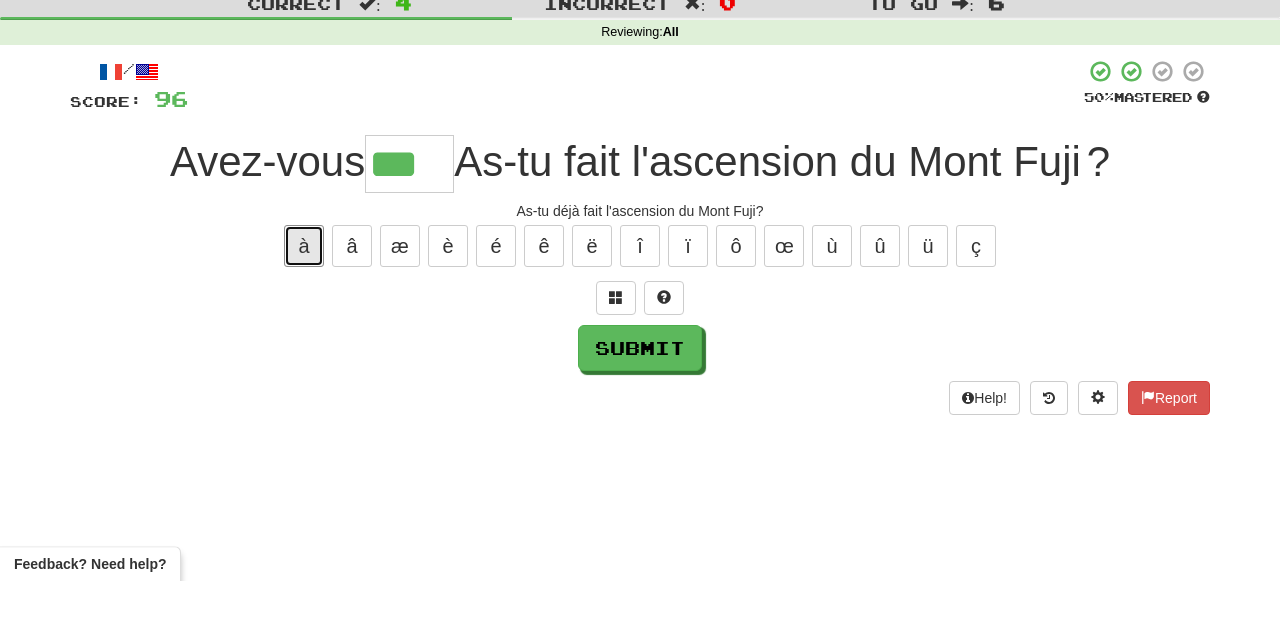 click on "à" at bounding box center (304, 309) 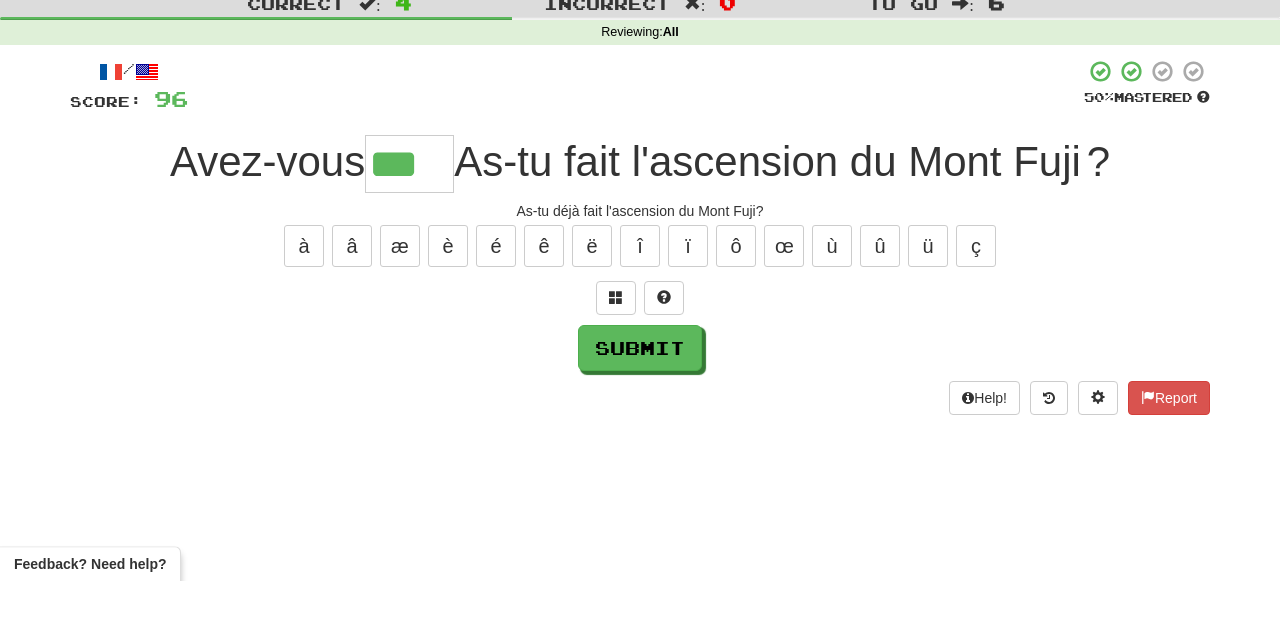 type on "****" 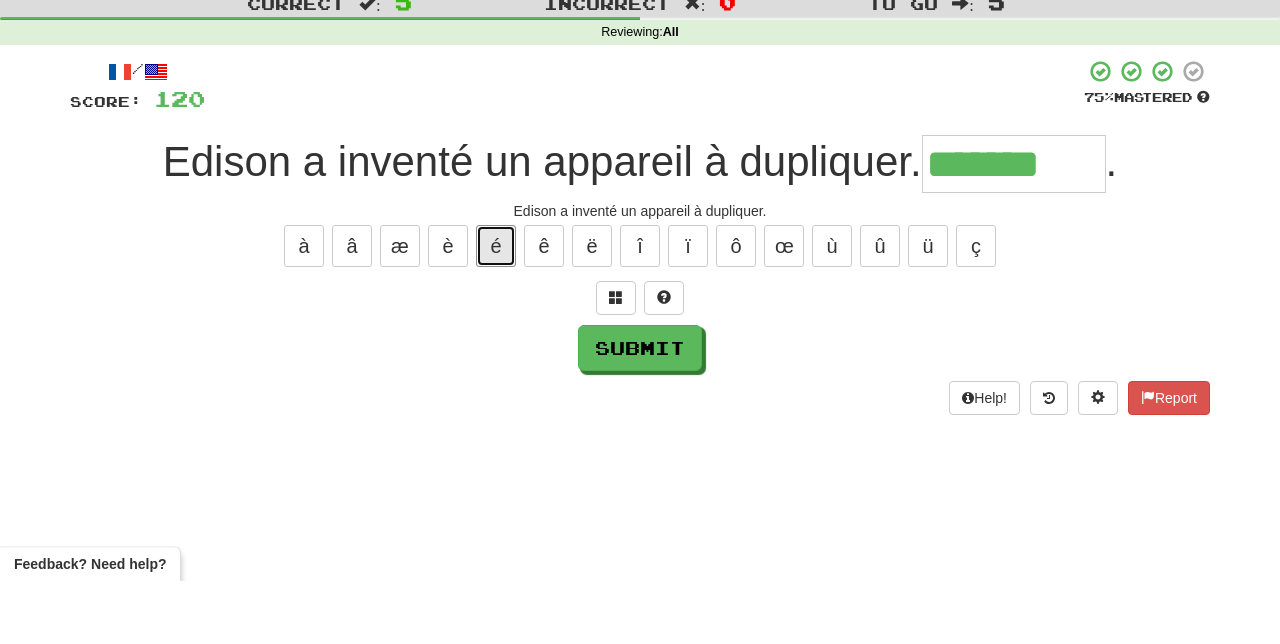 click on "é" at bounding box center [496, 309] 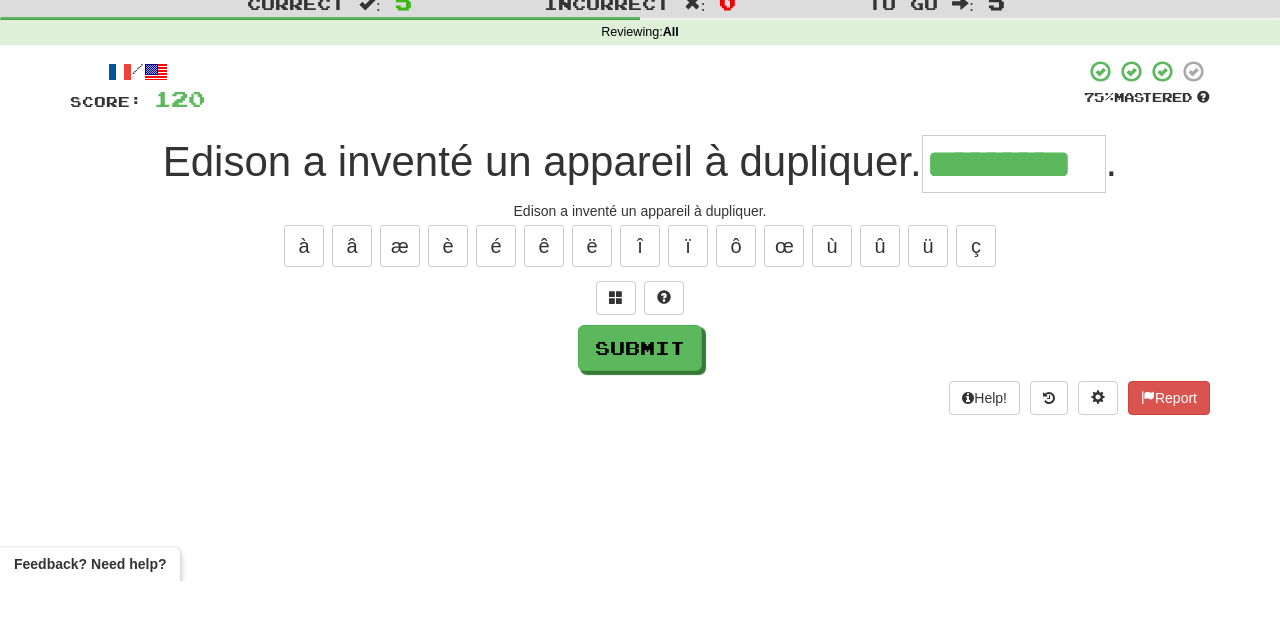 type on "*********" 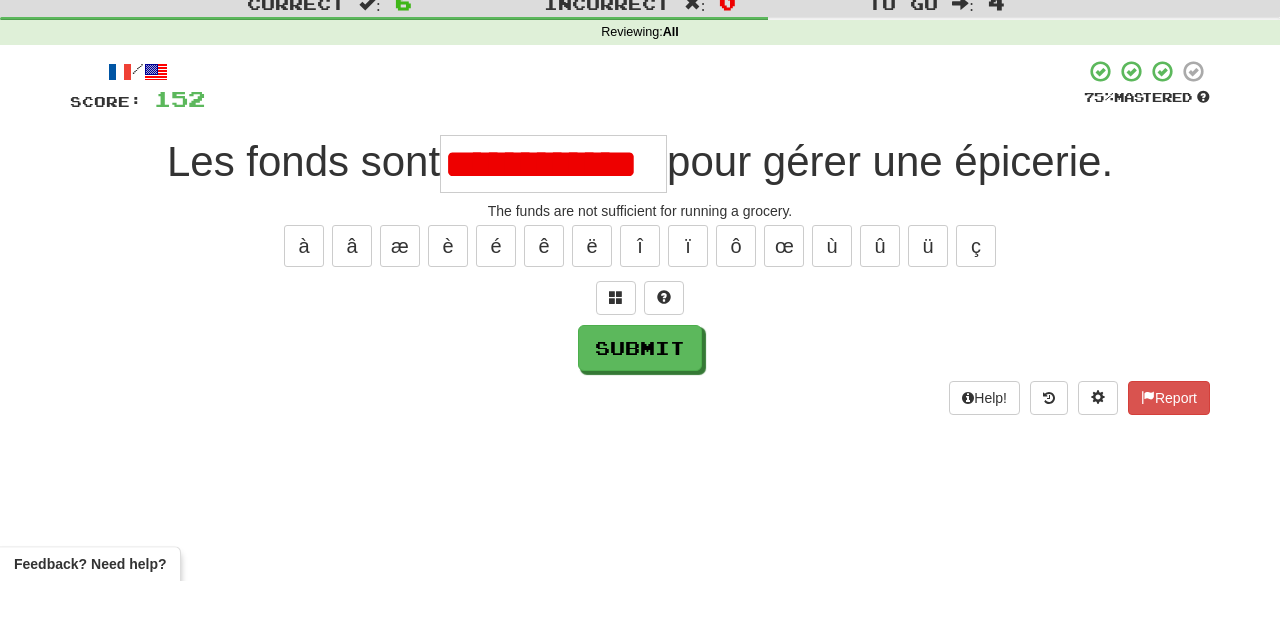 scroll, scrollTop: 0, scrollLeft: 0, axis: both 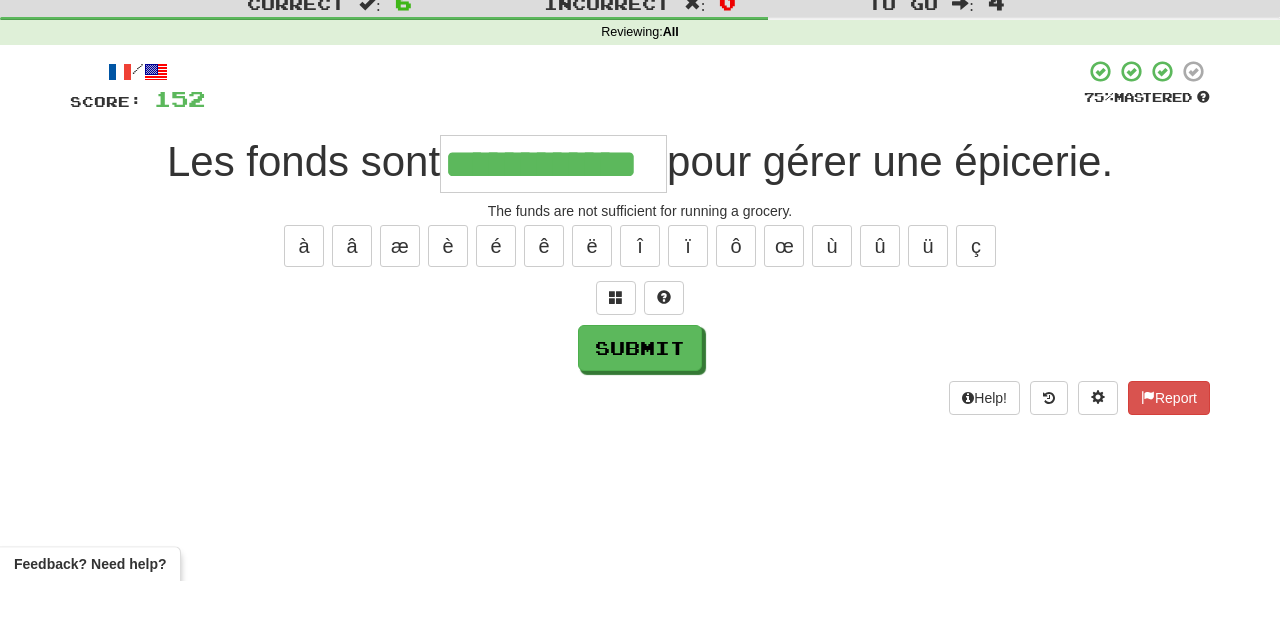 type on "**********" 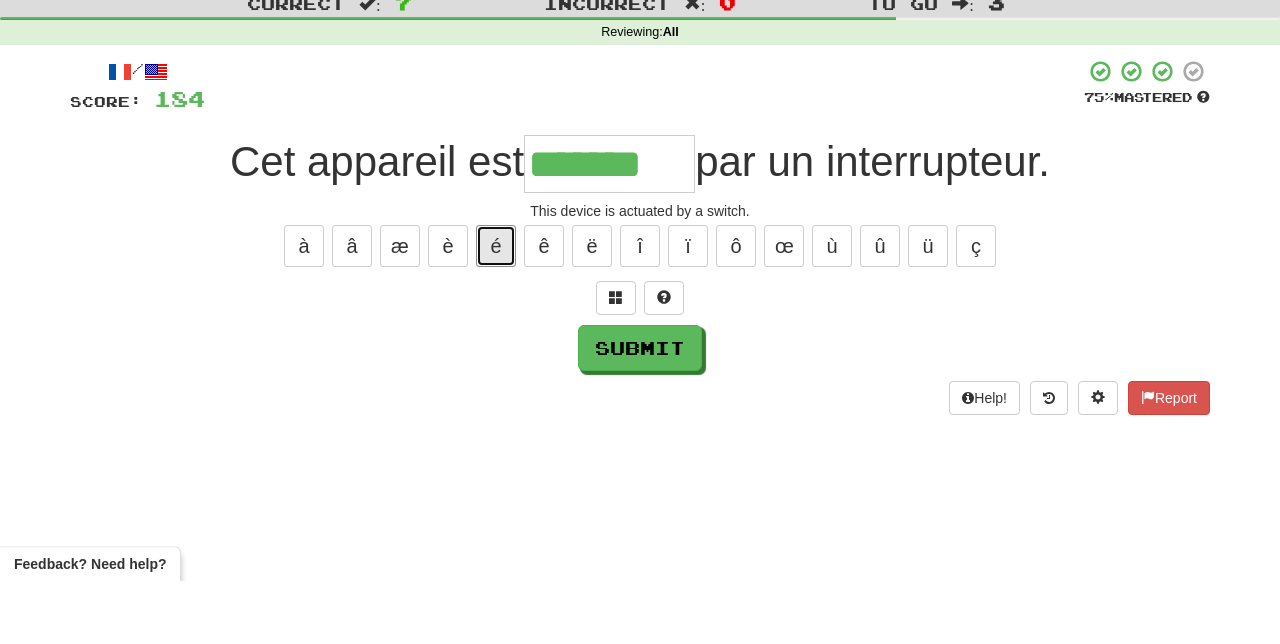 click on "é" at bounding box center [496, 309] 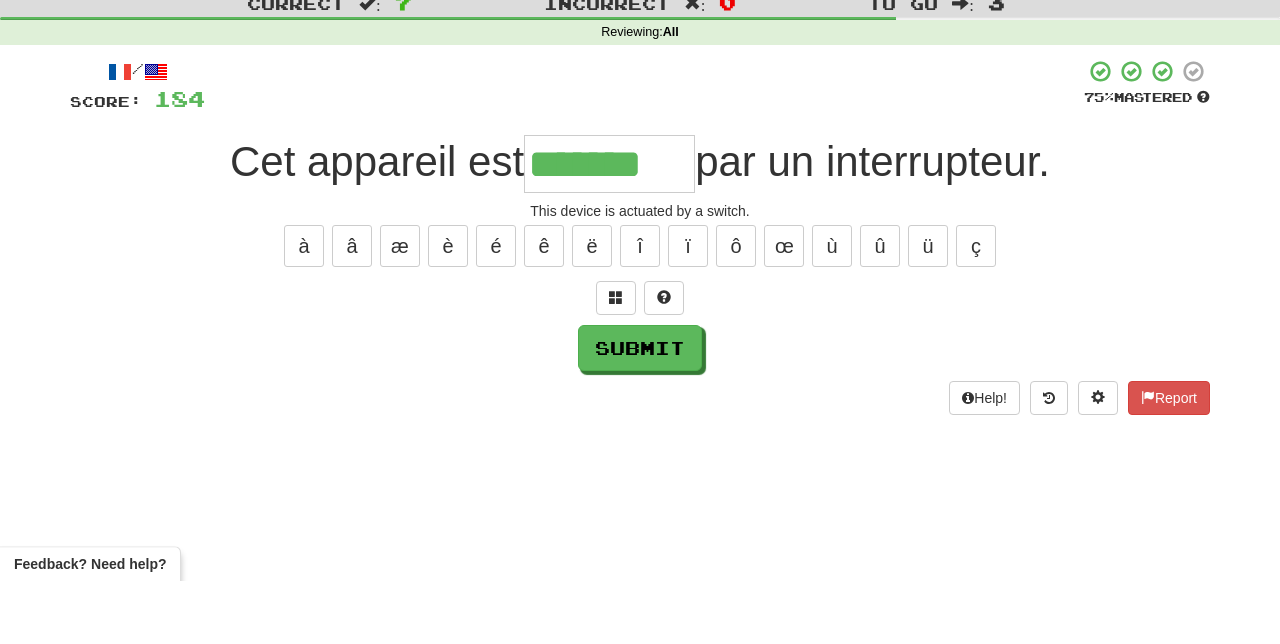 type on "********" 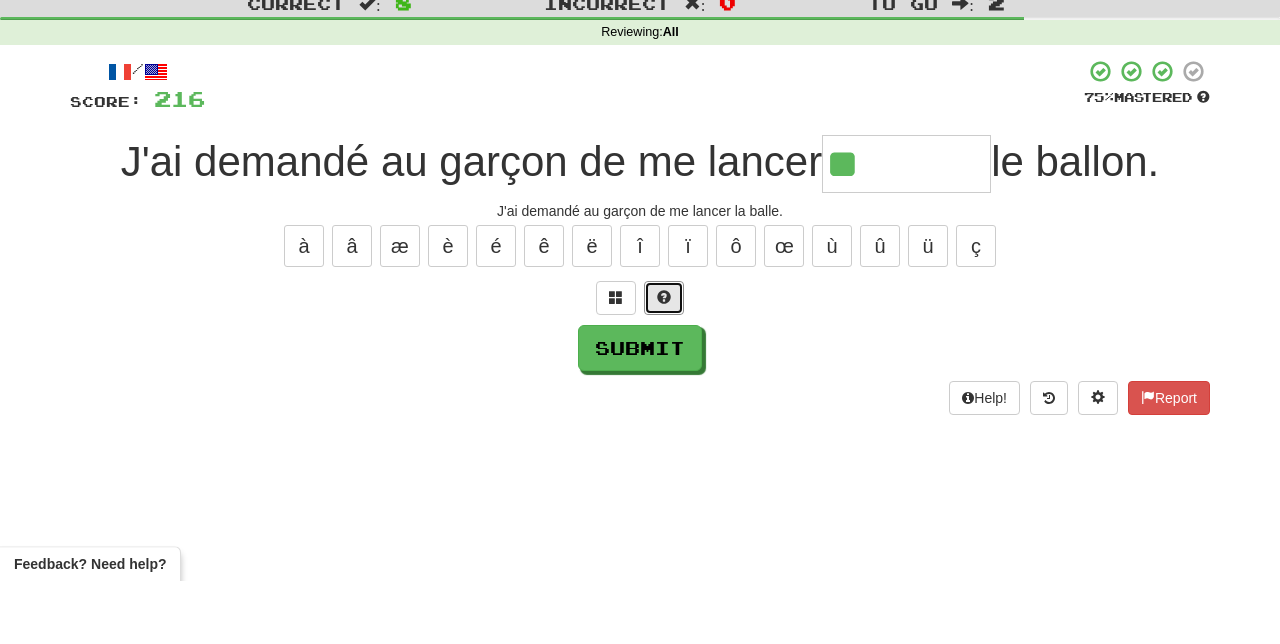 click at bounding box center [664, 361] 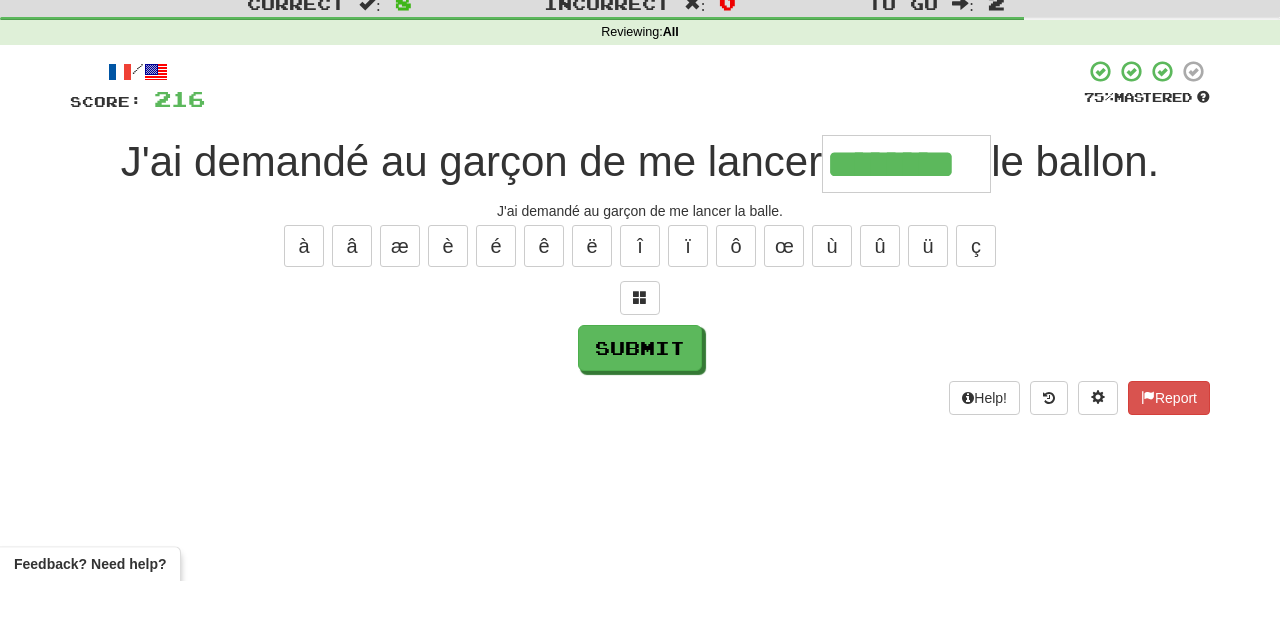 type on "********" 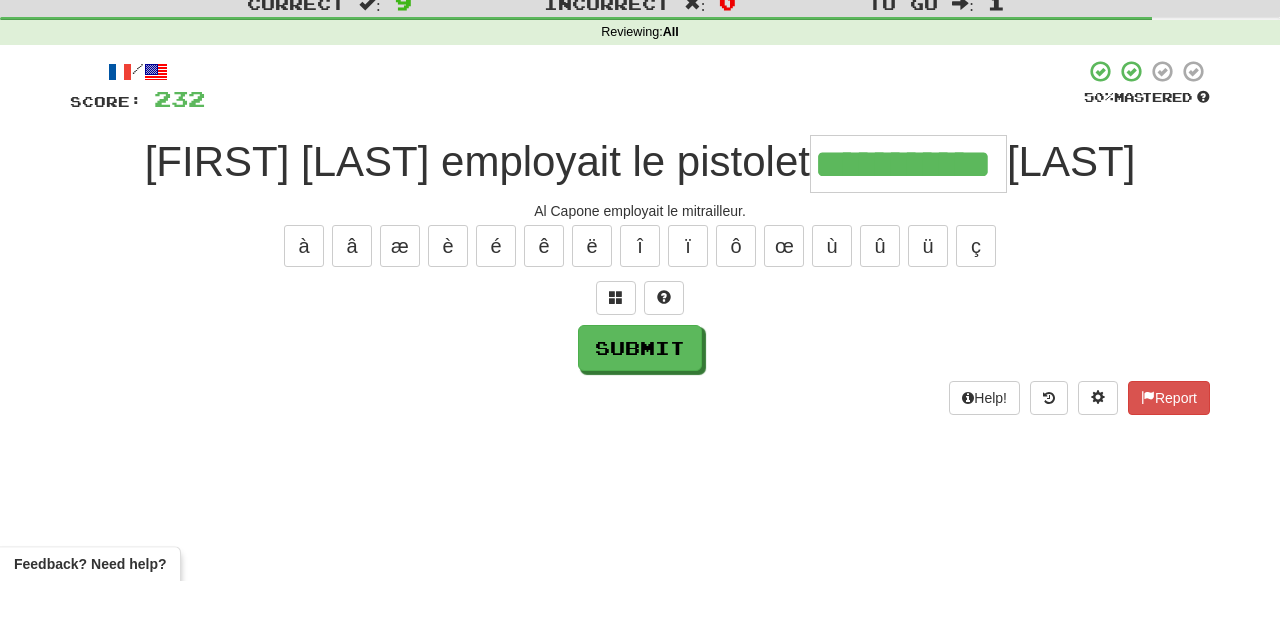 type on "**********" 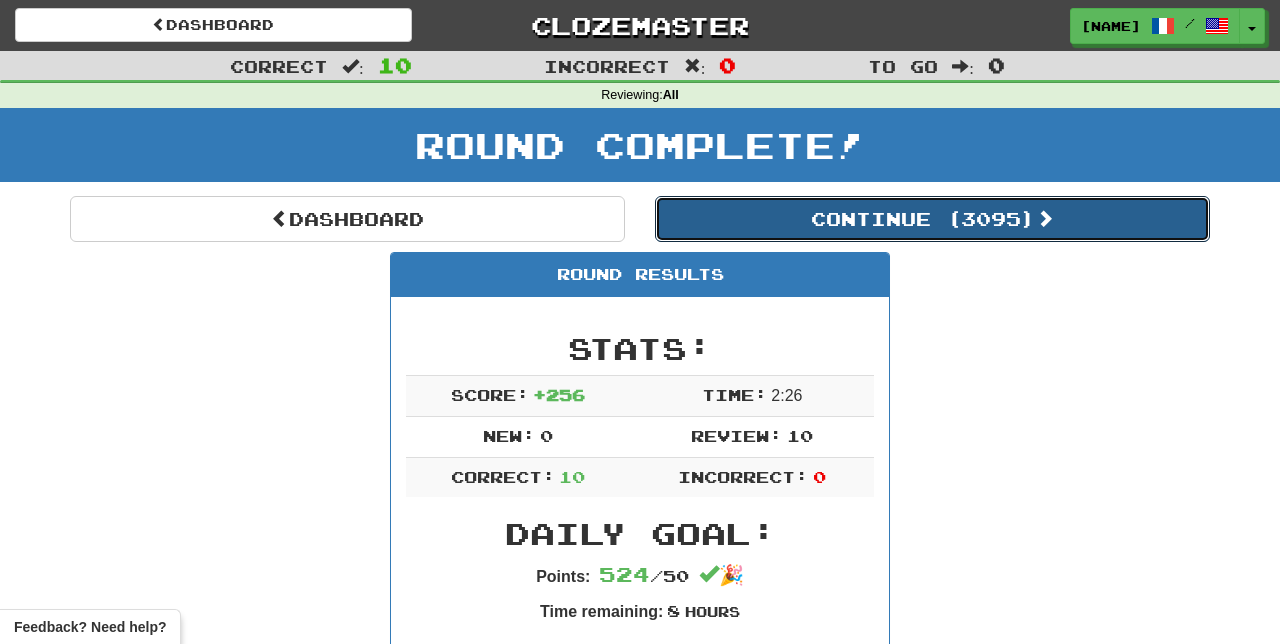click on "Continue ( 3095 )" at bounding box center [932, 219] 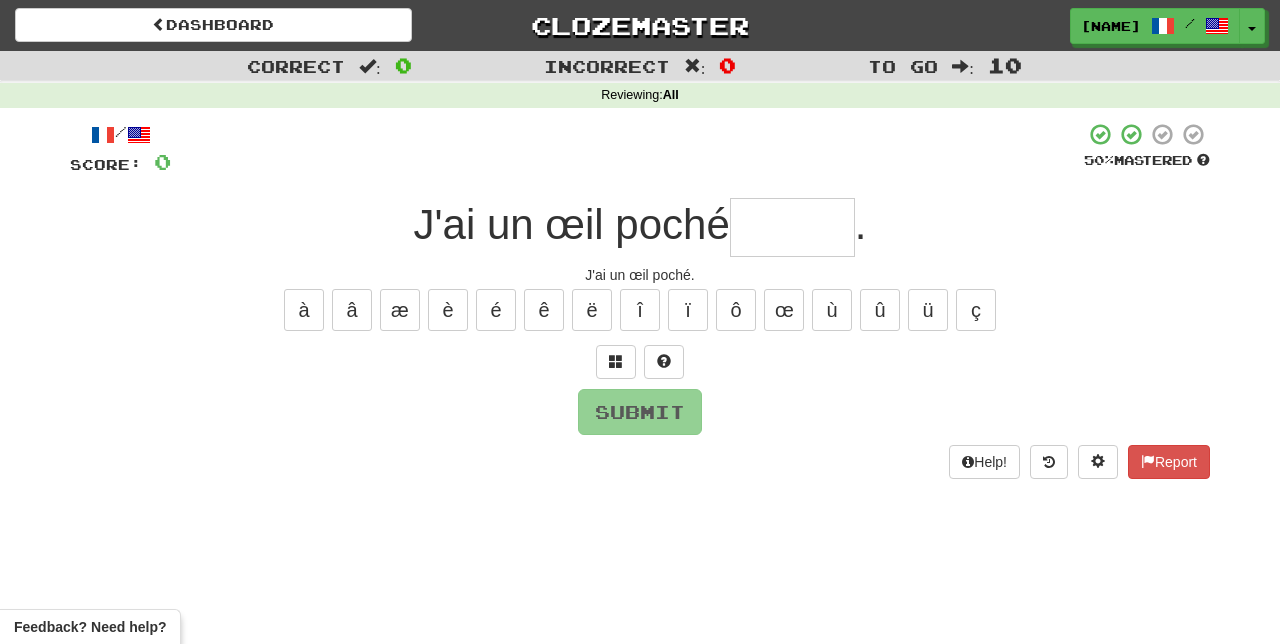 type on "*" 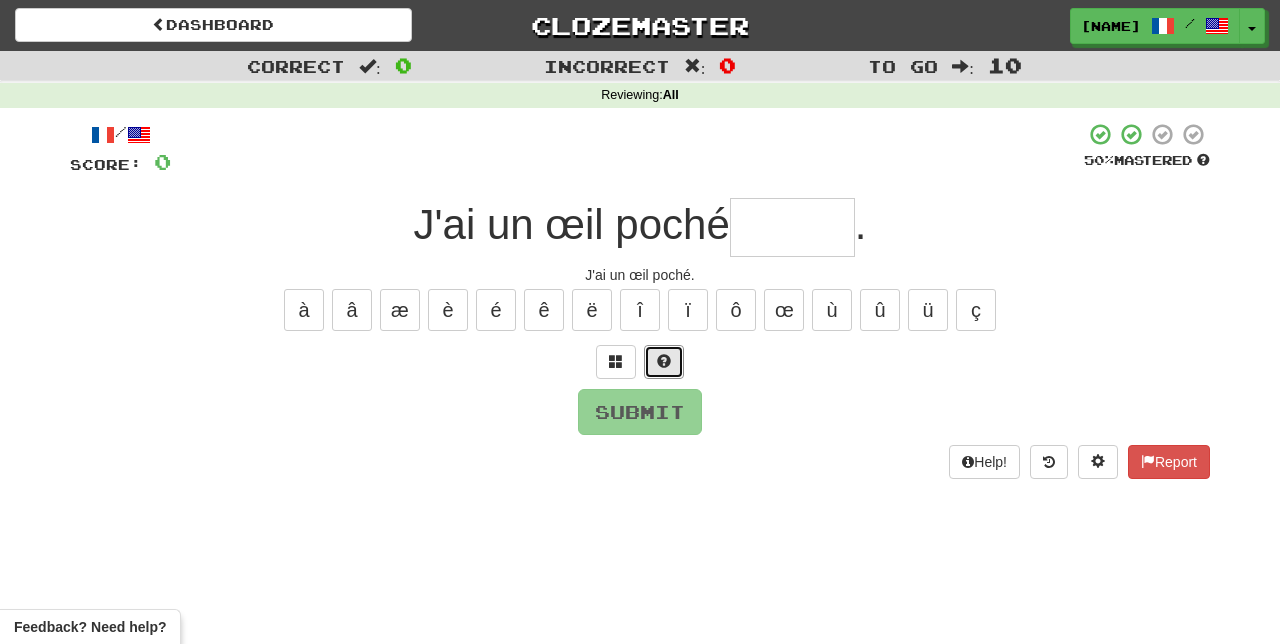 click at bounding box center [664, 362] 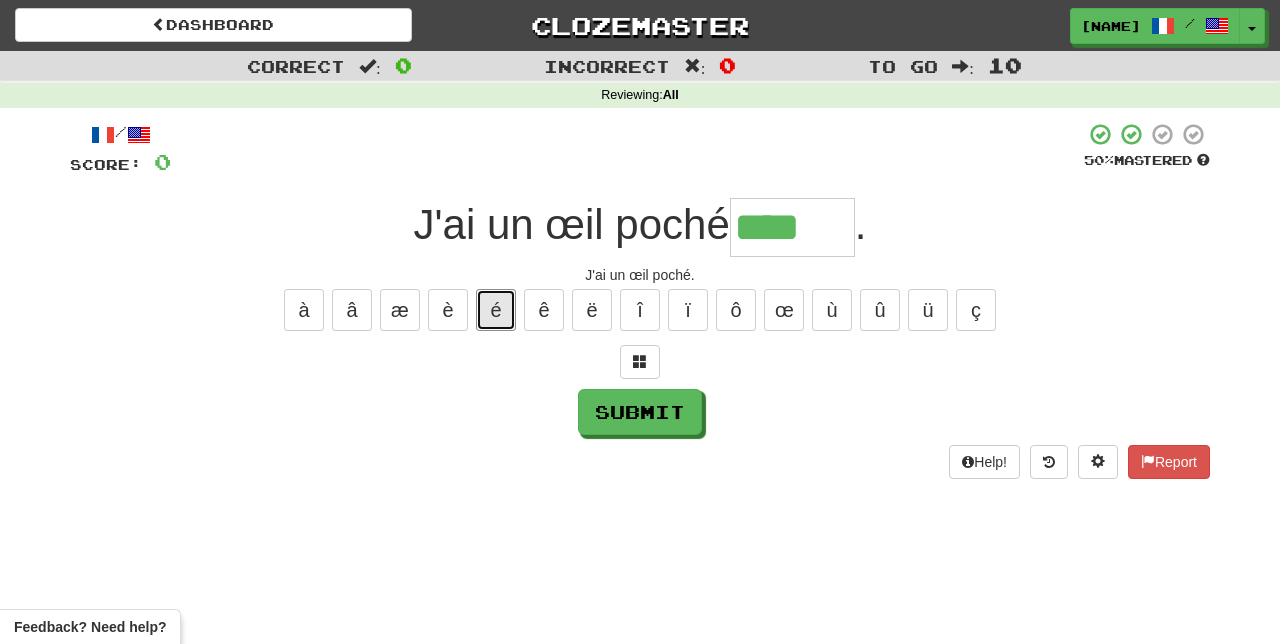click on "é" at bounding box center (496, 310) 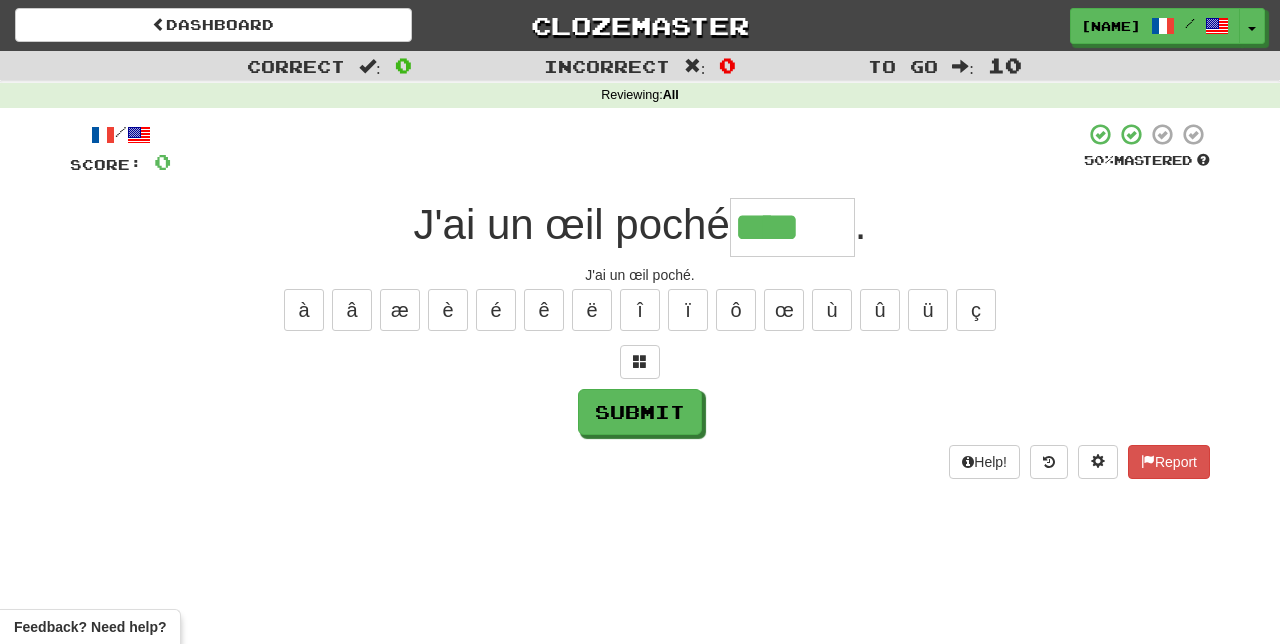 type on "*****" 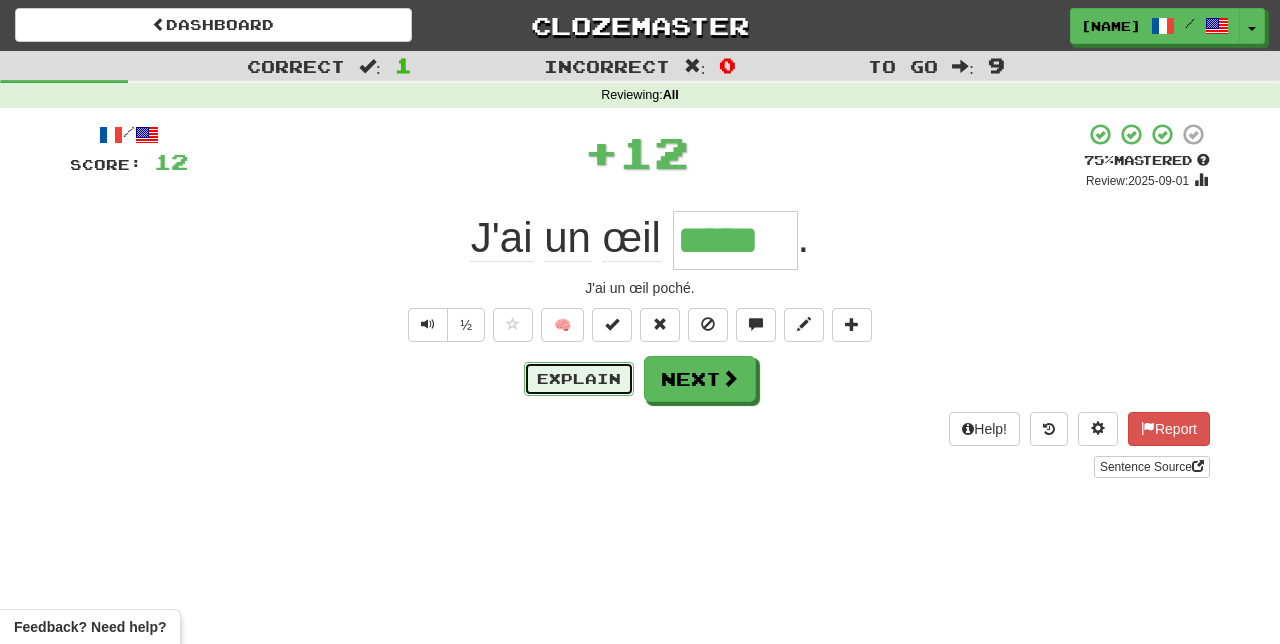 click on "Explain" at bounding box center [579, 379] 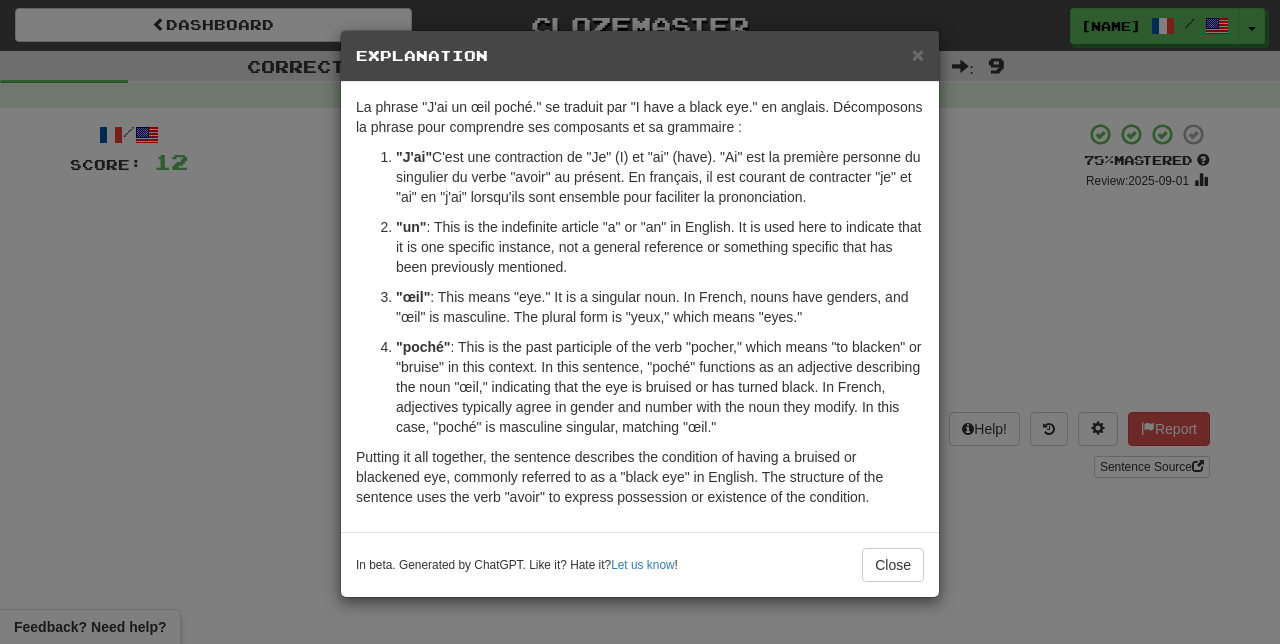 click on "× Explication La phrase "J'ai un œil poché." se traduit par "I have a black eye." en anglais. Décomposons la phrase pour comprendre ses composants et sa grammaire :
"J'ai" : C'est une contraction de "Je" (I) et "ai" (have). "Ai" est la première personne du singulier du verbe "avoir" au présent. En français, il est courant de contracter "je" et "ai" en "j'ai" lorsqu'ils sont ensemble pour faciliter la prononciation.
"un" : C'est l'article indéfini "a" ou "an" en anglais. Il est utilisé ici pour indiquer qu'il s'agit d'une instance spécifique, et non d'une référence générale ou de quelque chose de spécifique qui a été mentionné précédemment.
"œil" : Cela signifie "eye." C'est un nom singulier. En français, les noms ont des genres, et "œil" est masculin. La forme plurielle est "yeux", ce qui signifie "eyes".
"poché"
En beta. Généré par ChatGPT. Vous aimez ? Vous détestez ? Dites-le nous ! Fermer" at bounding box center [640, 322] 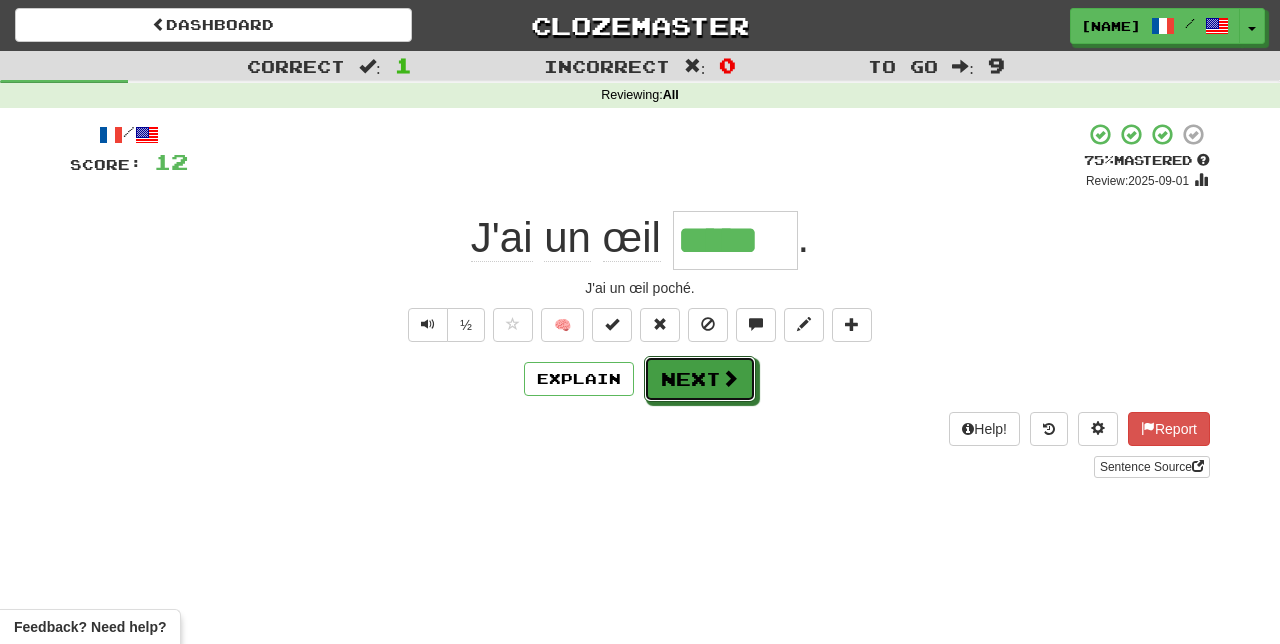 click on "Next" at bounding box center (700, 379) 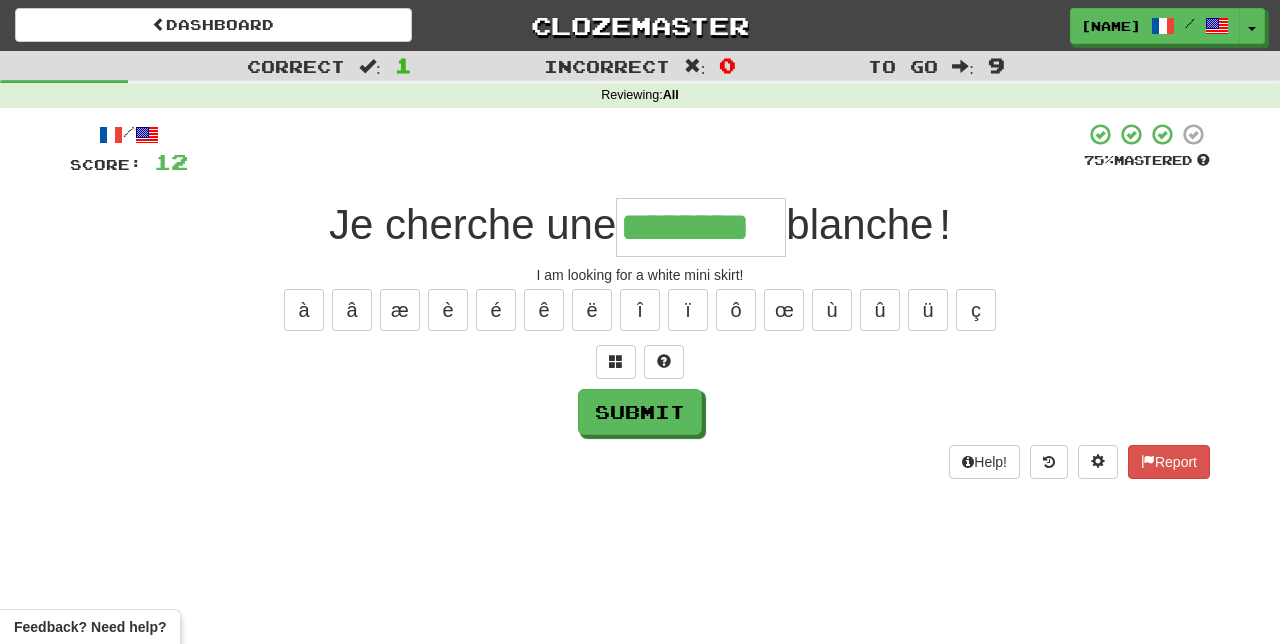 type on "********" 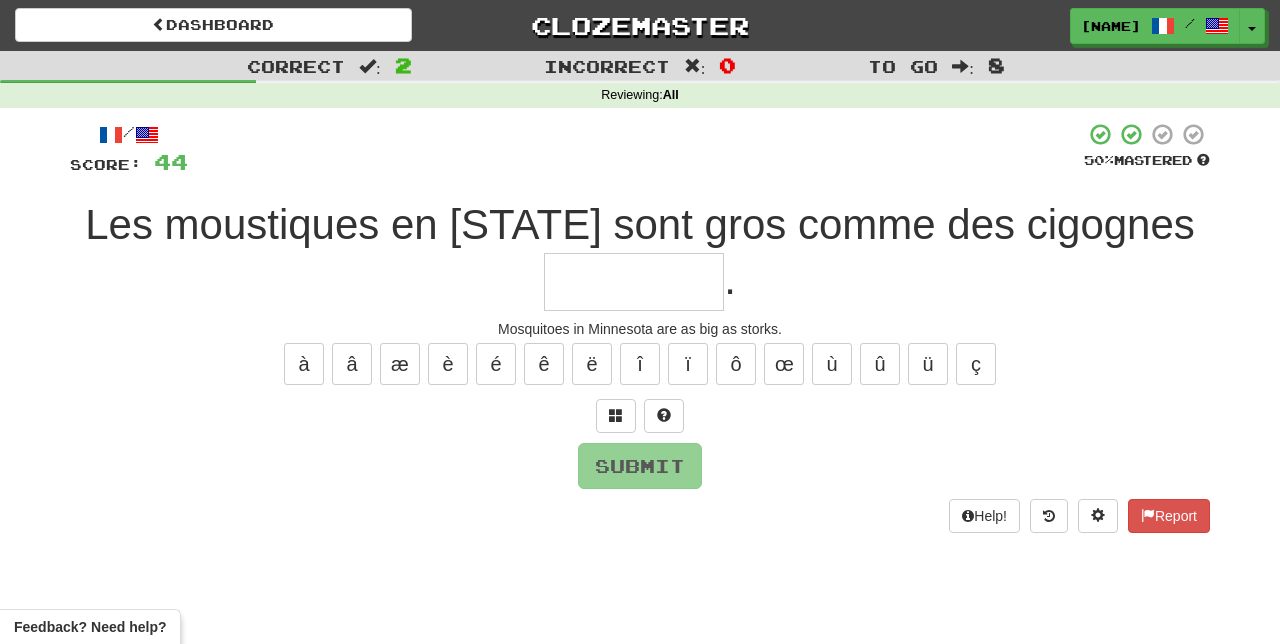 type on "*" 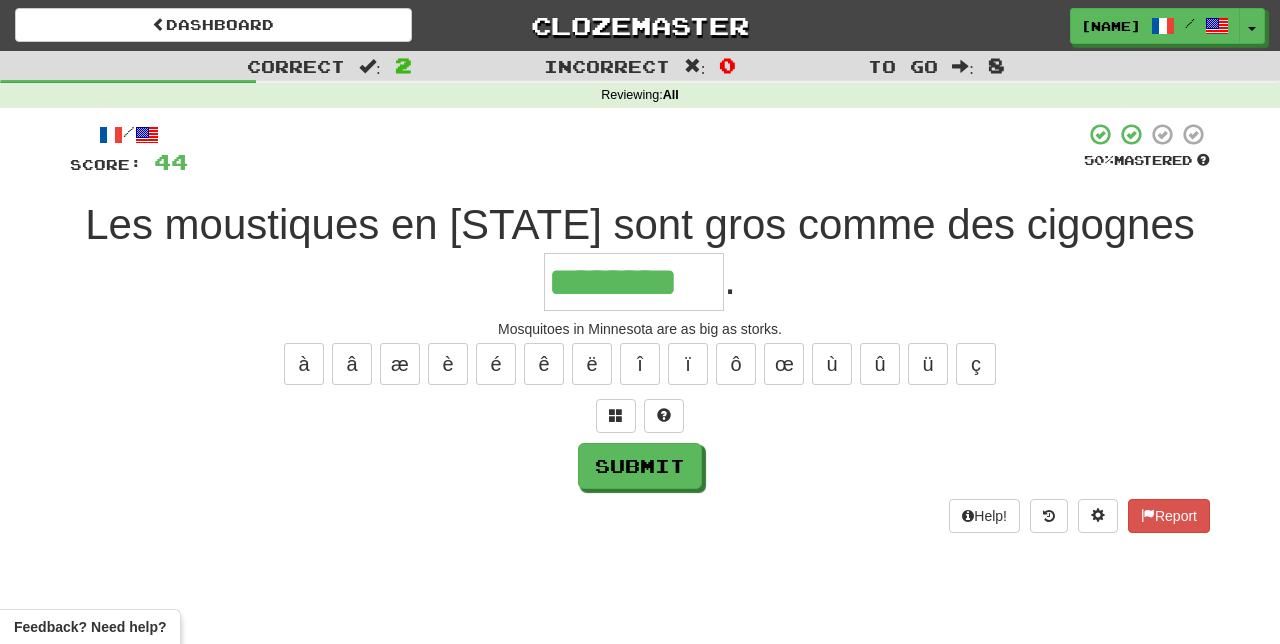 type on "********" 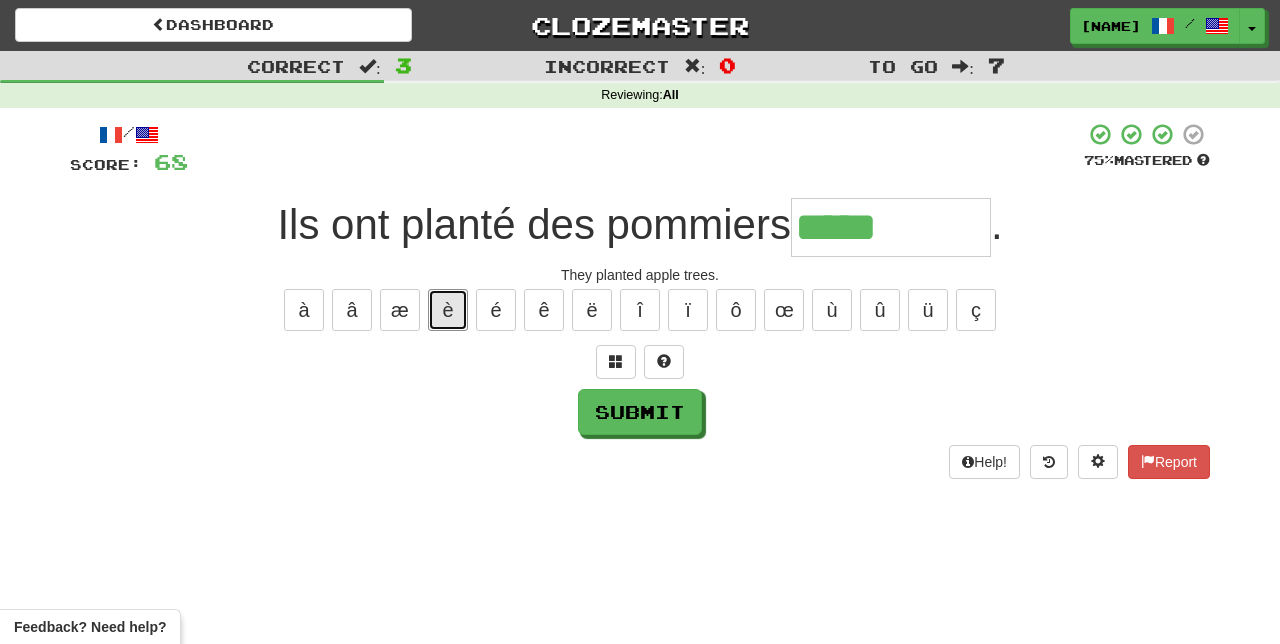 click on "è" at bounding box center (448, 310) 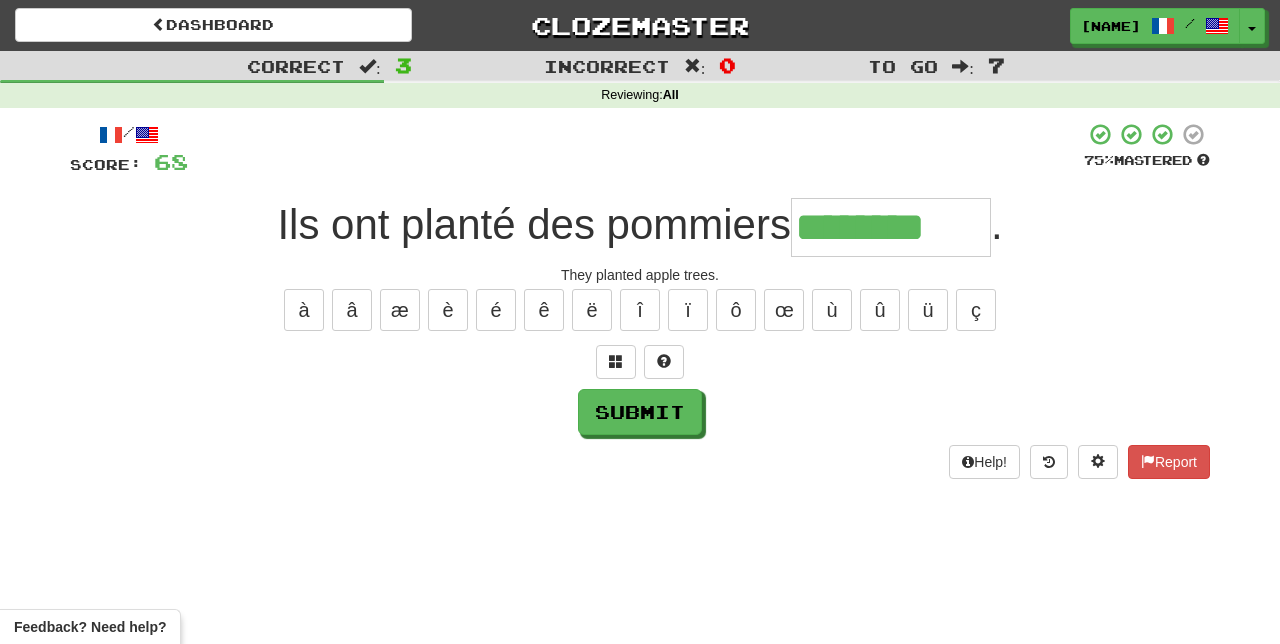 type on "********" 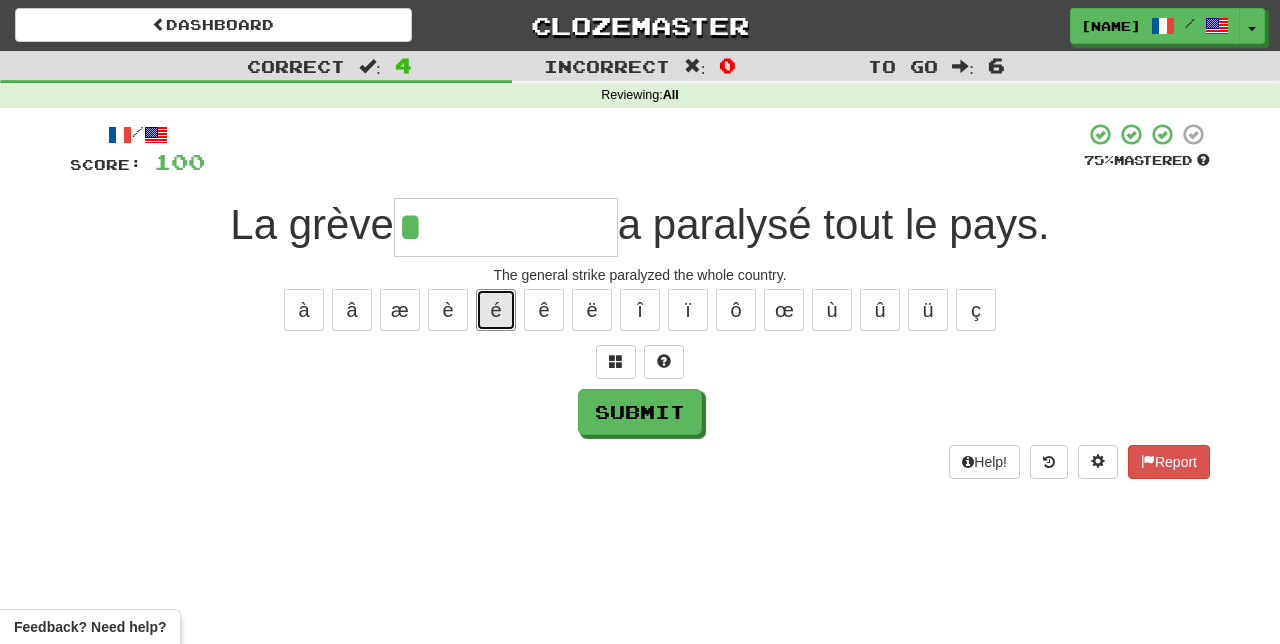 click on "é" at bounding box center [496, 310] 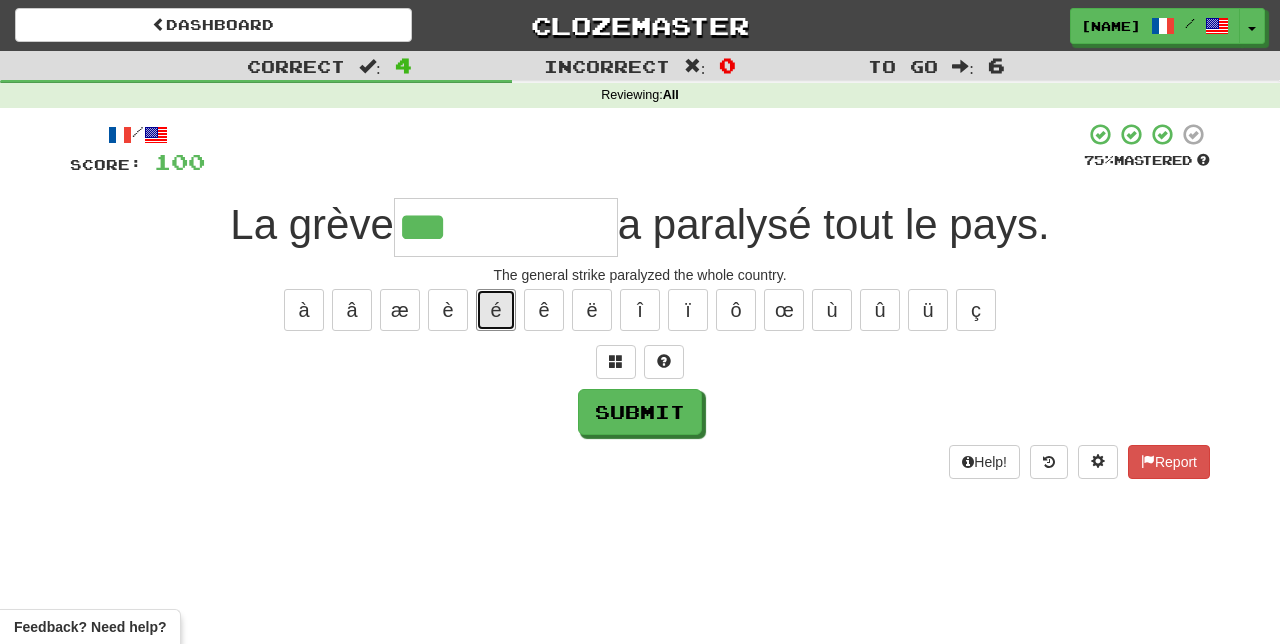 click on "é" at bounding box center [496, 310] 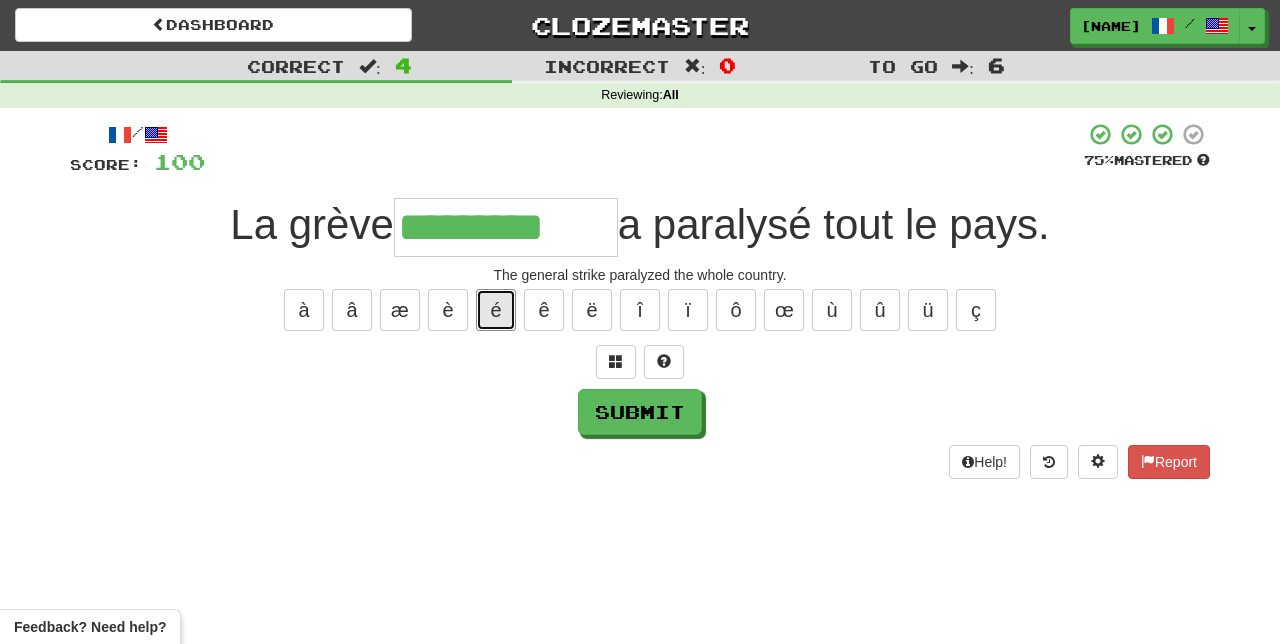 click on "é" at bounding box center (496, 310) 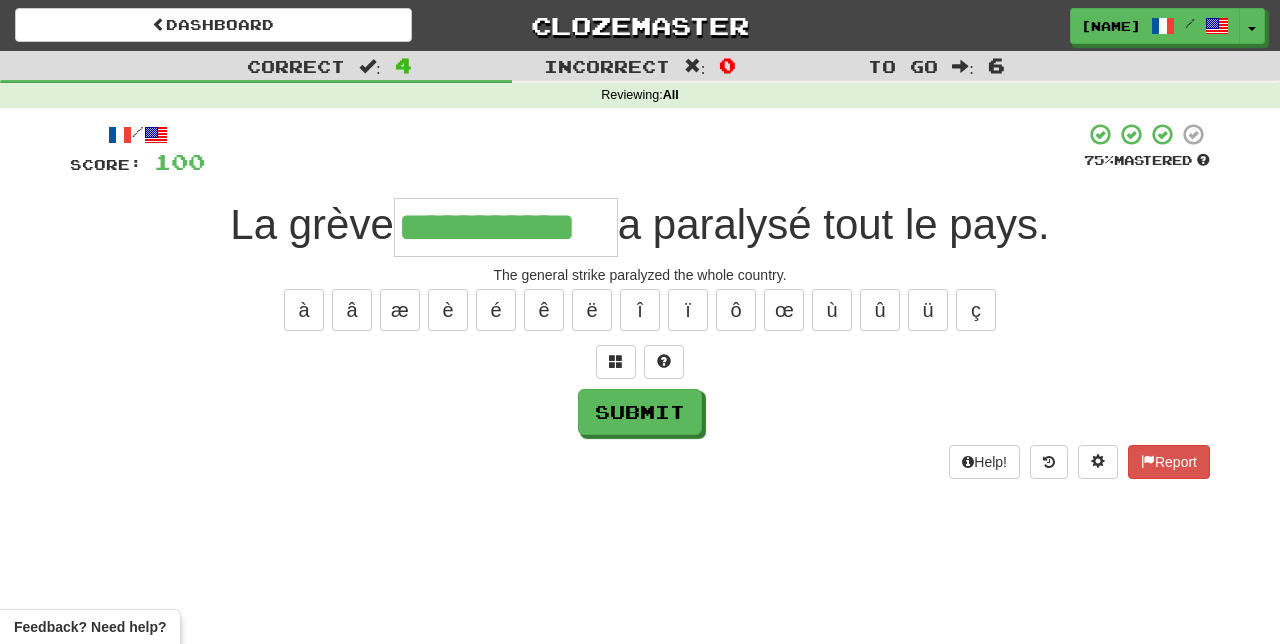 type on "**********" 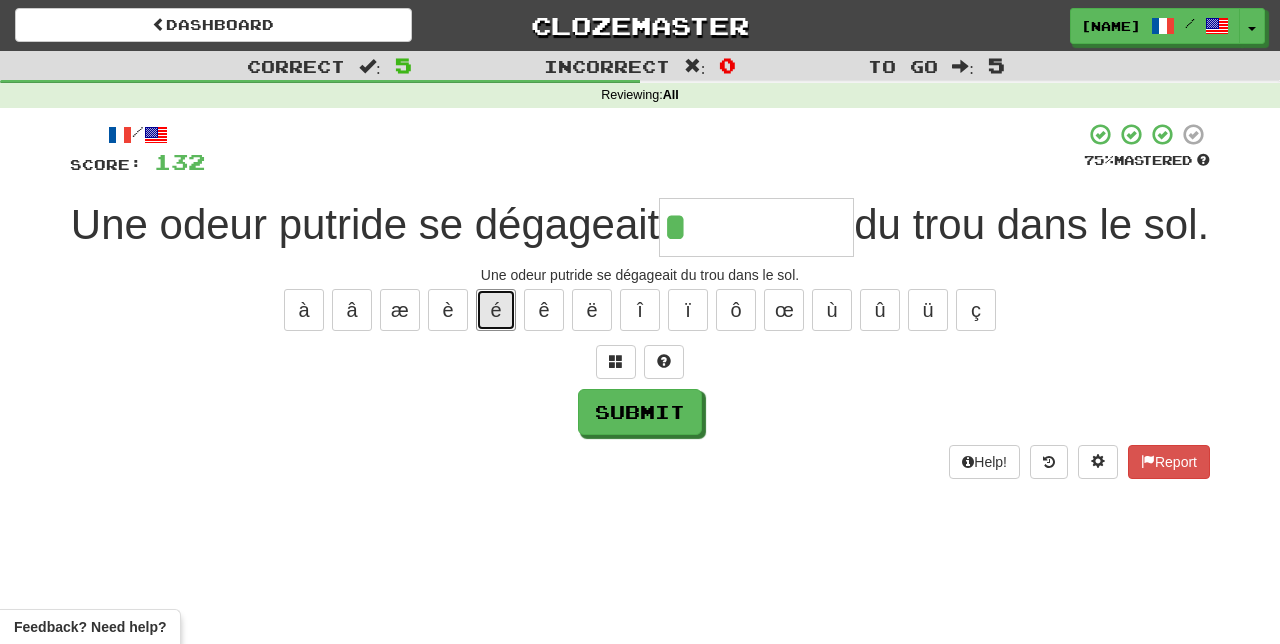 click on "é" at bounding box center [496, 310] 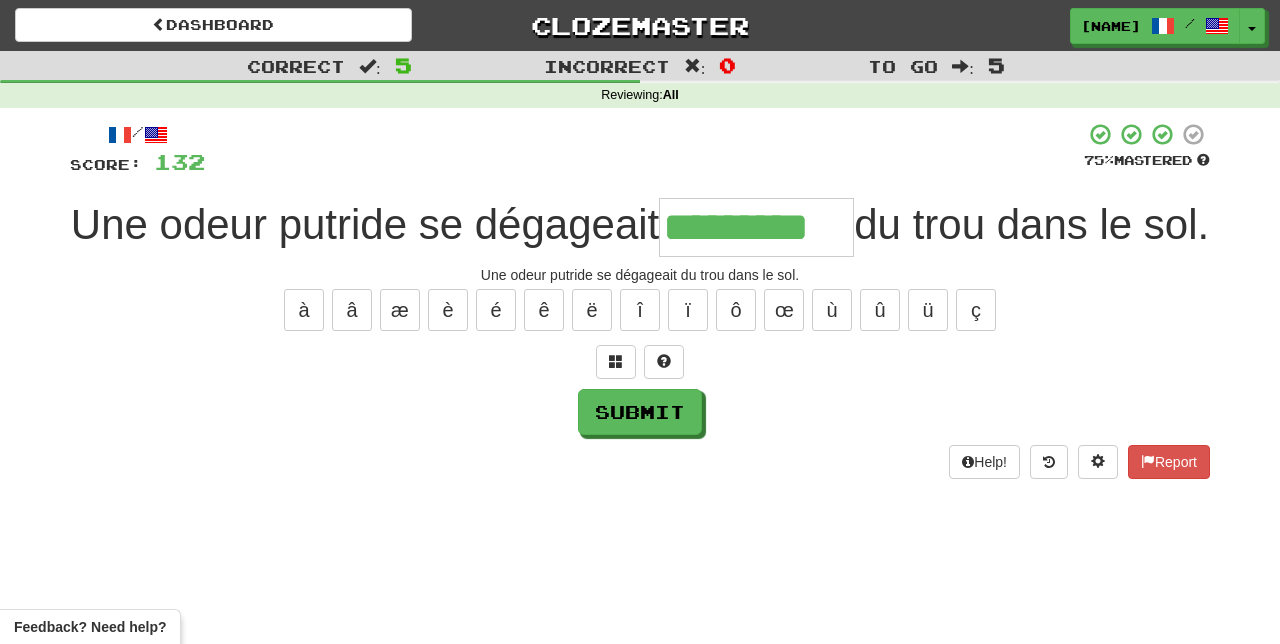 type on "*********" 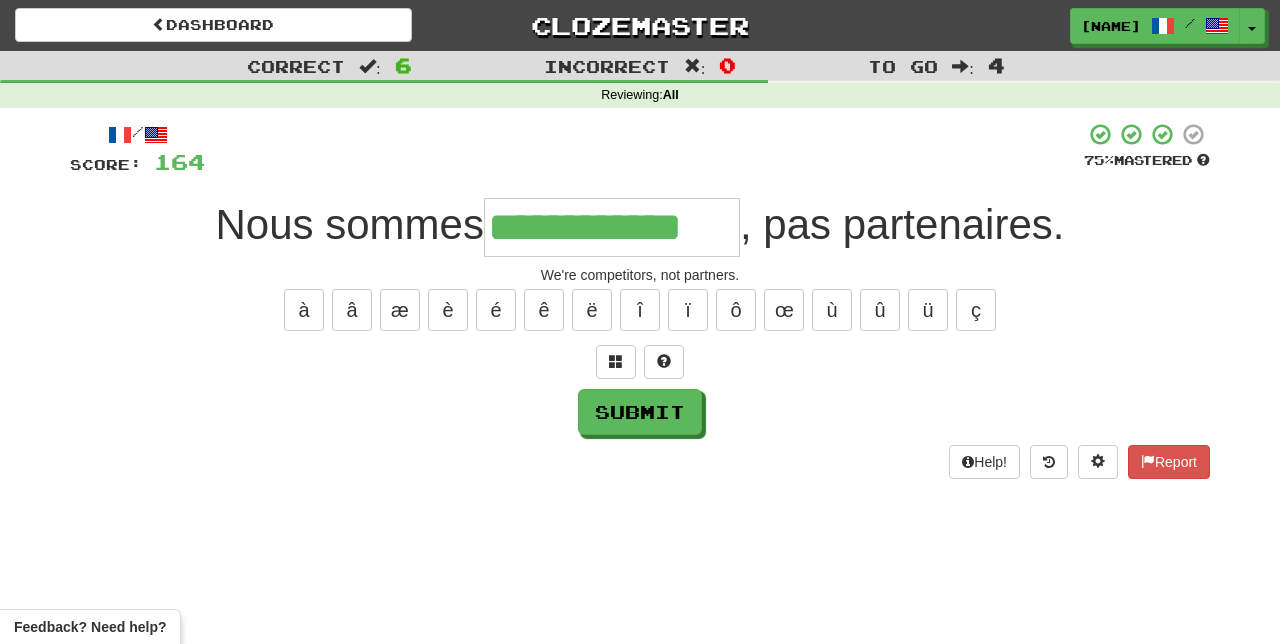 type on "**********" 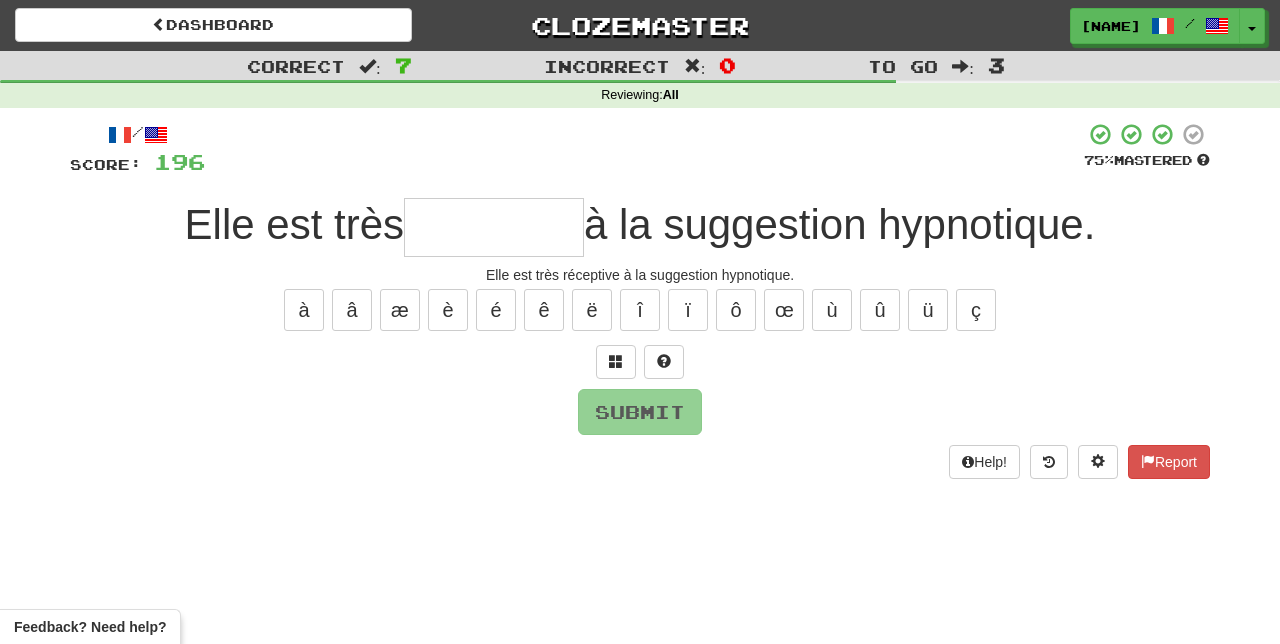 type on "*" 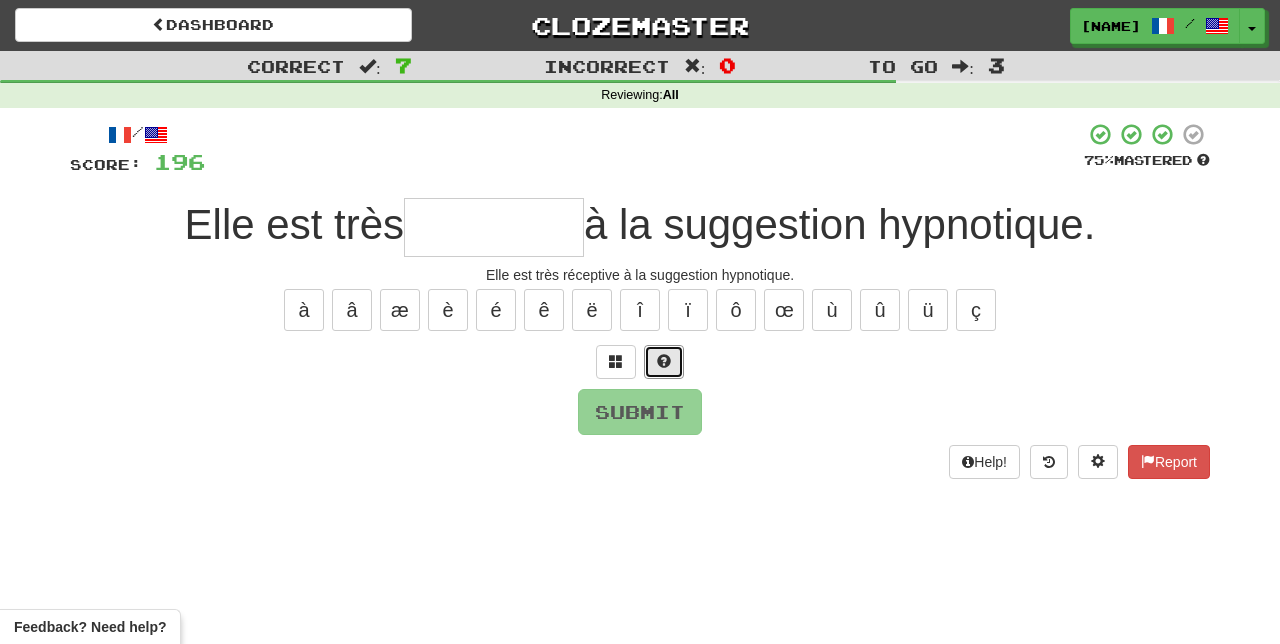 click at bounding box center [664, 362] 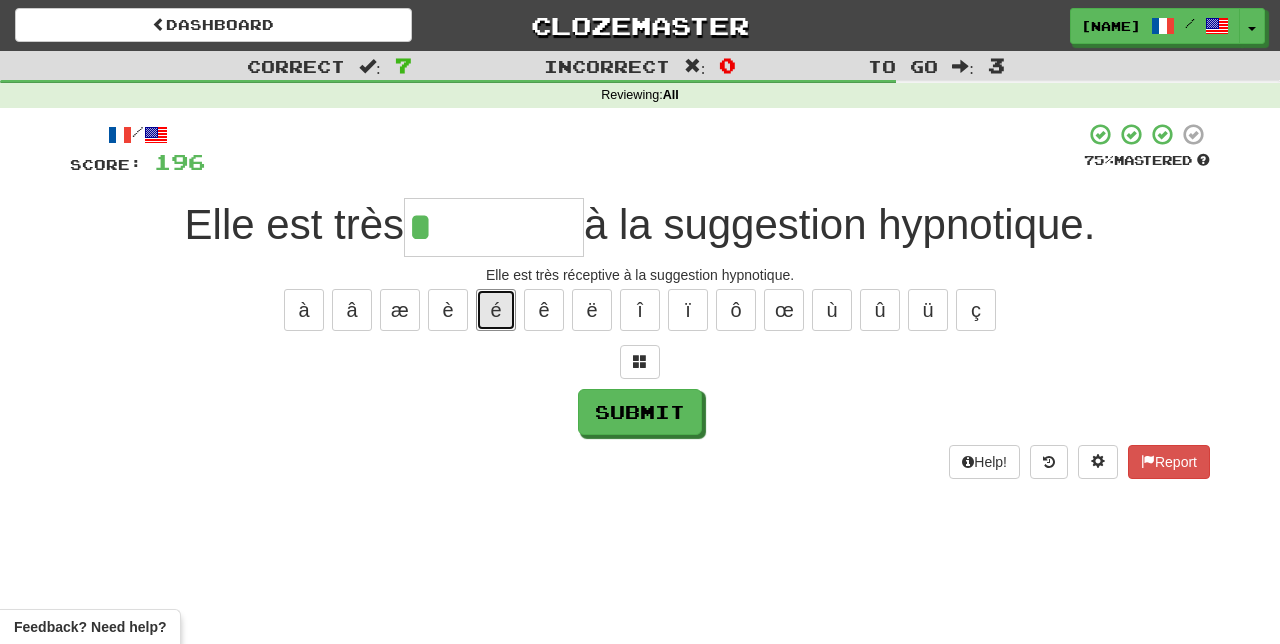 click on "é" at bounding box center (496, 310) 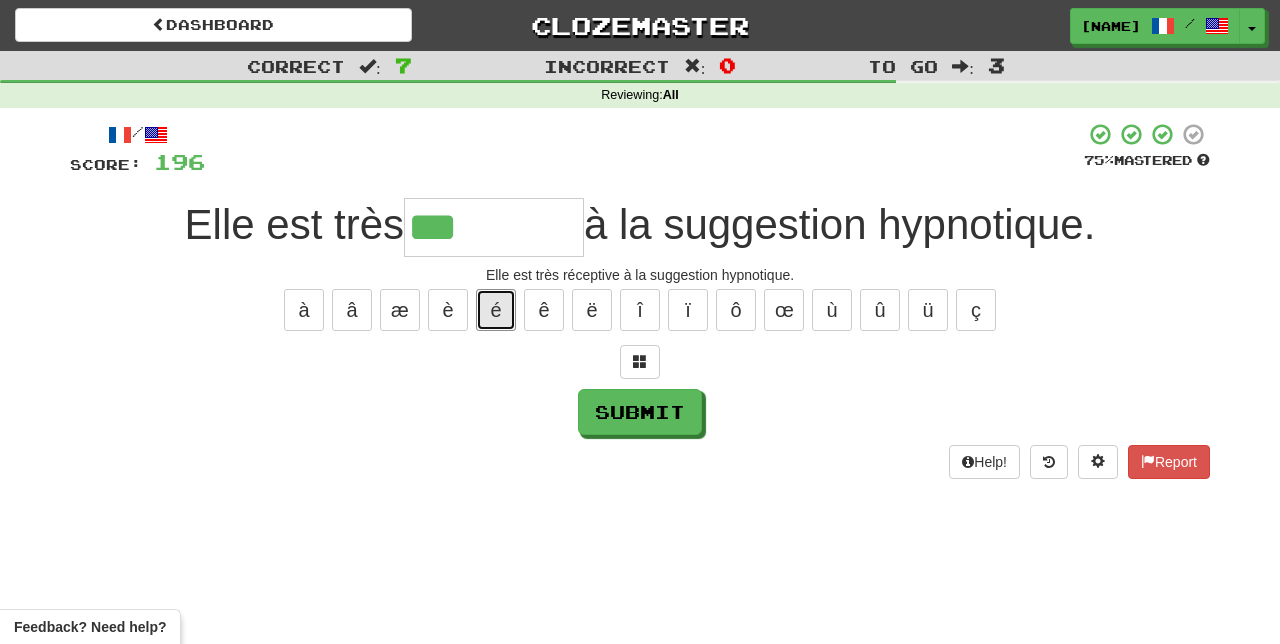 click on "é" at bounding box center (496, 310) 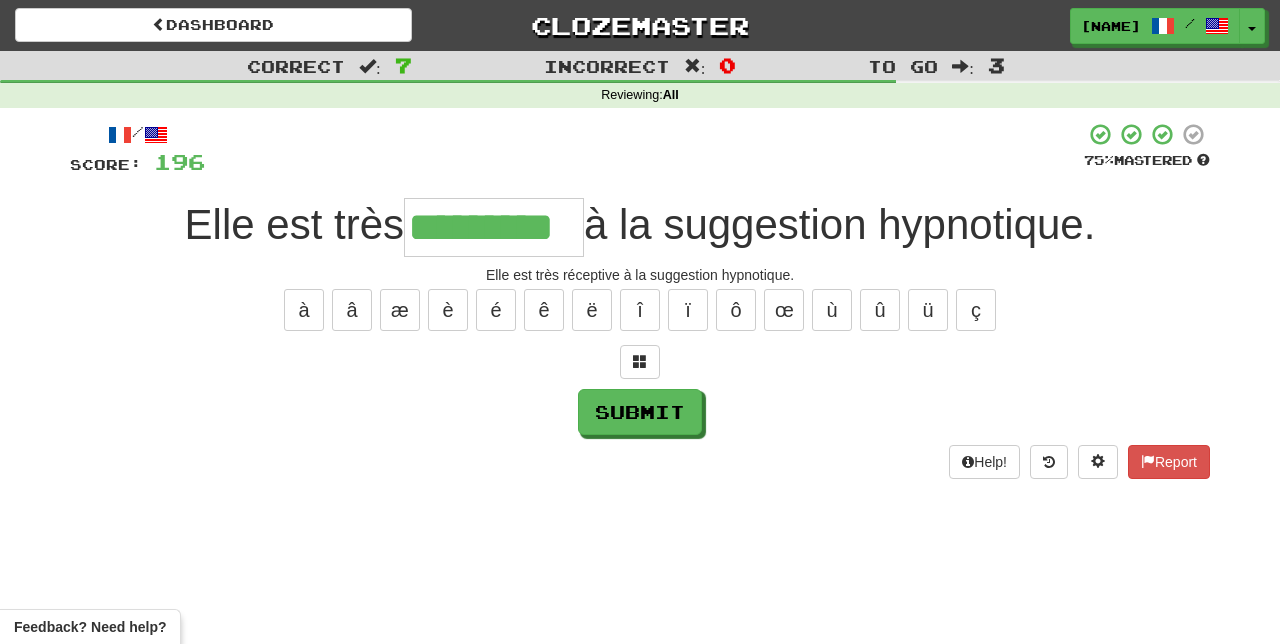 type on "*********" 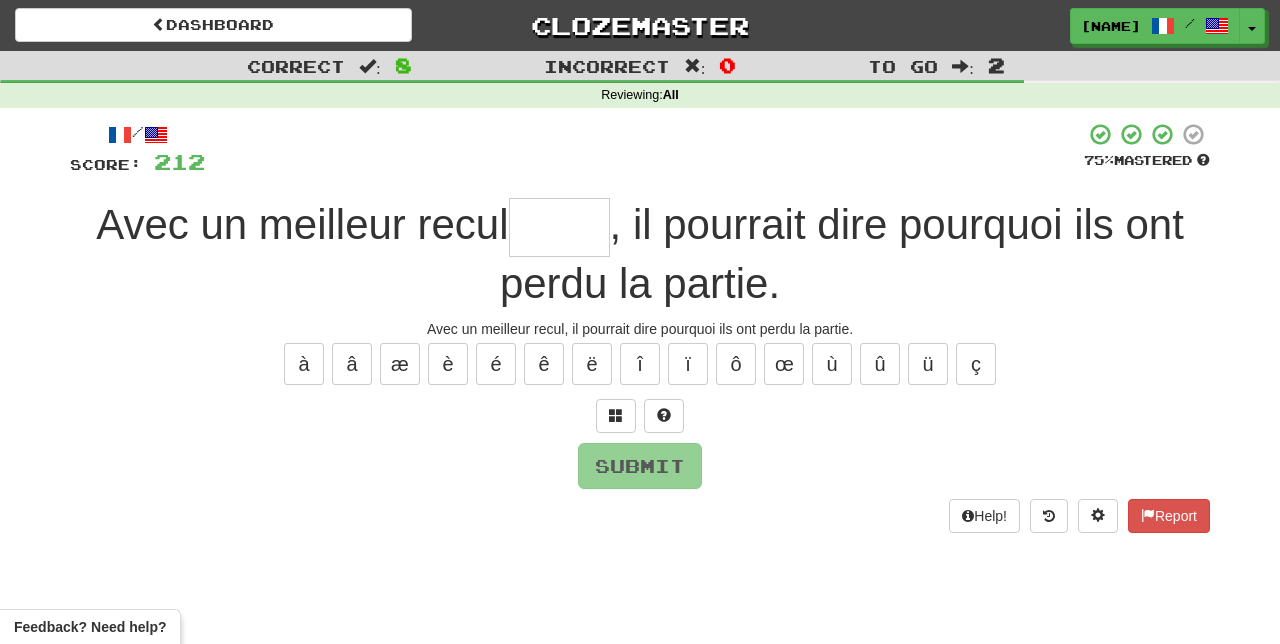 type on "*" 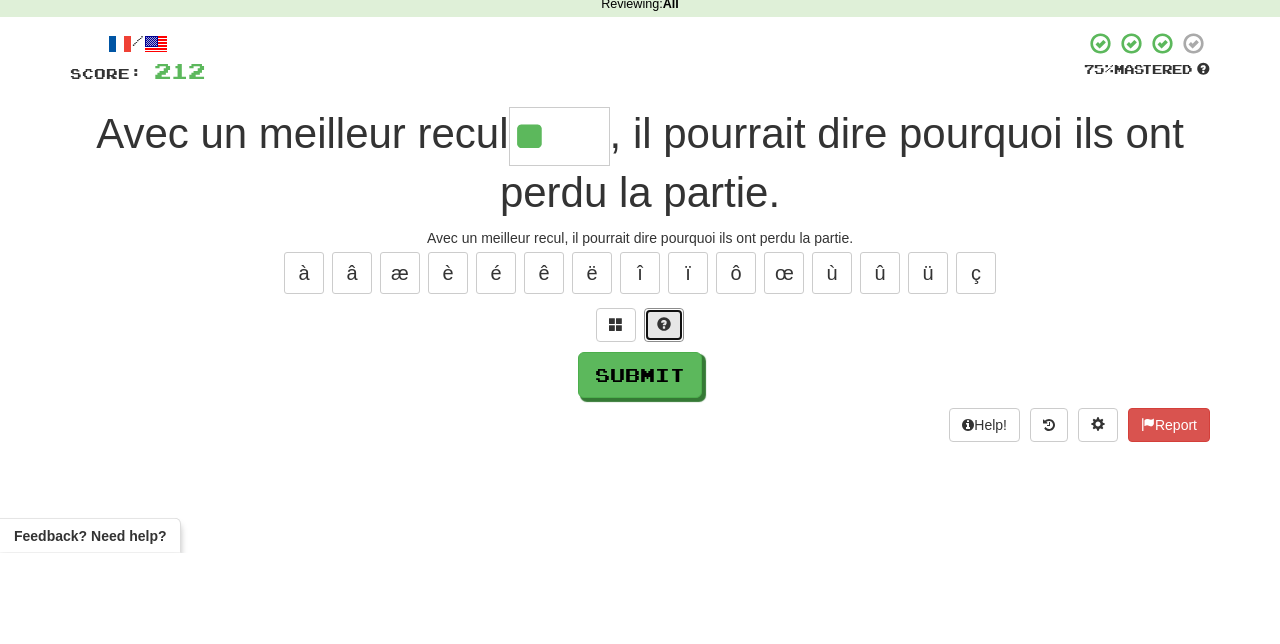 click at bounding box center (664, 415) 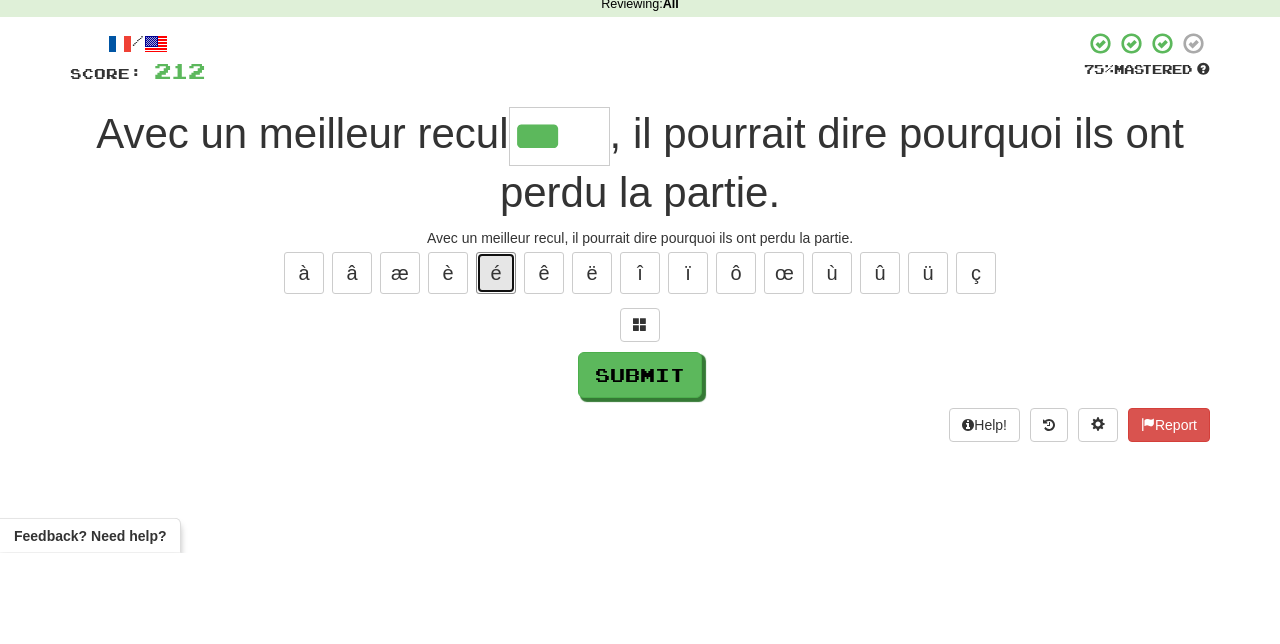 click on "é" at bounding box center [496, 364] 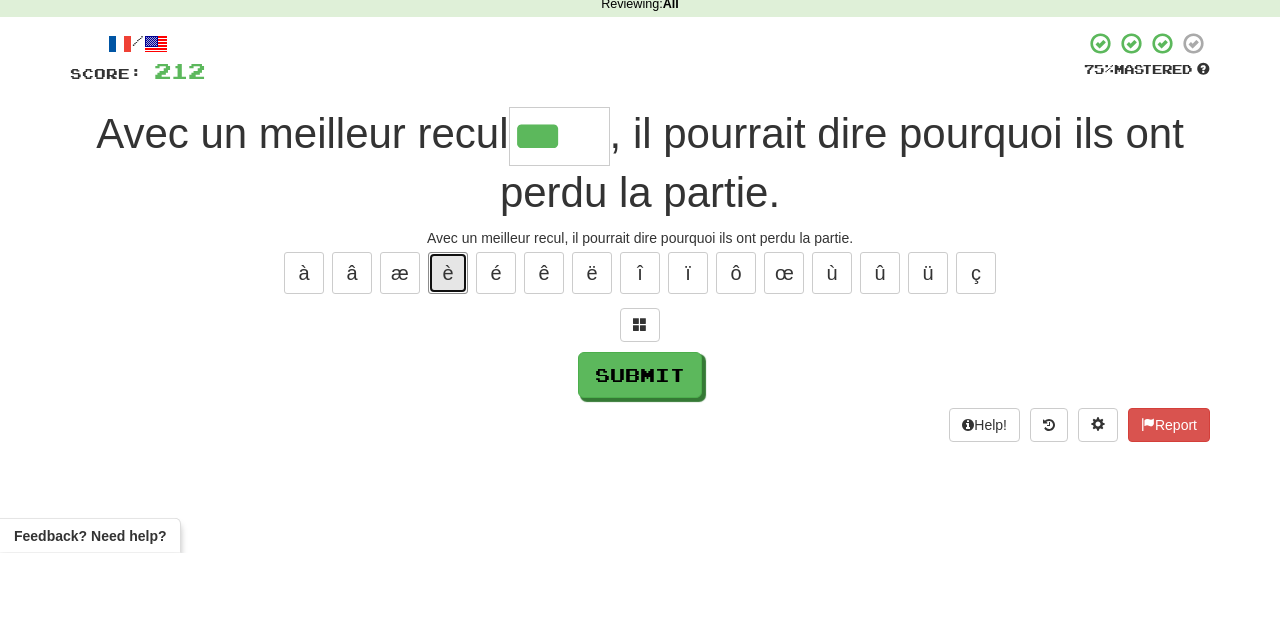 click on "è" at bounding box center [448, 364] 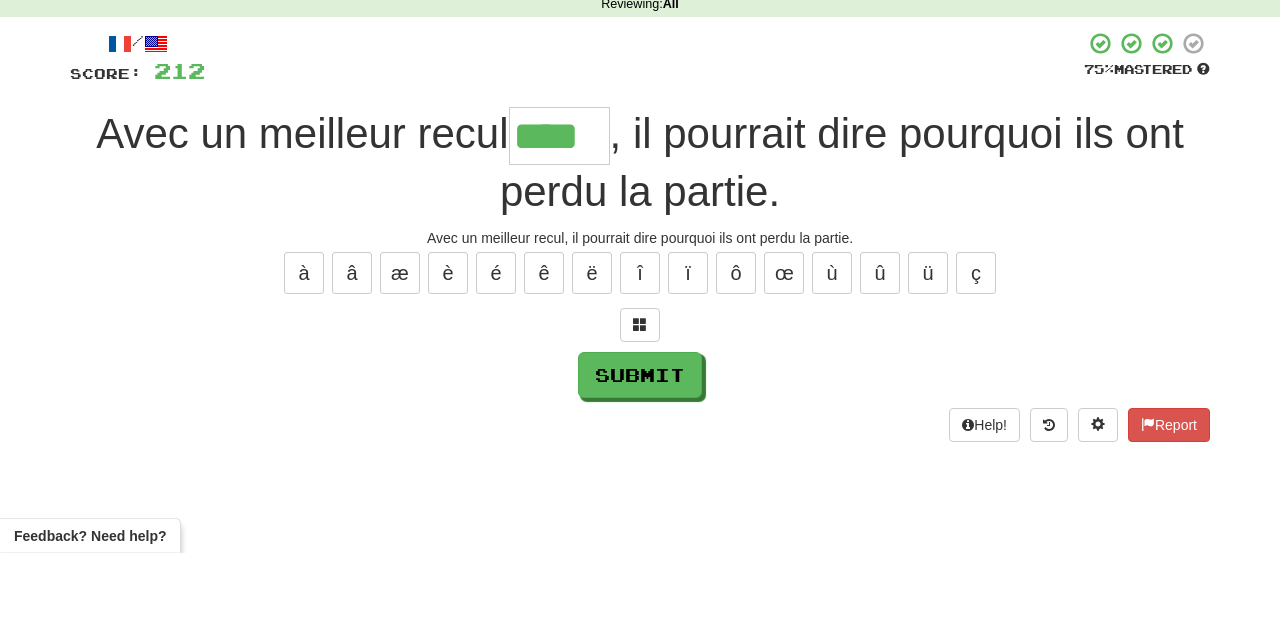 scroll, scrollTop: 0, scrollLeft: 0, axis: both 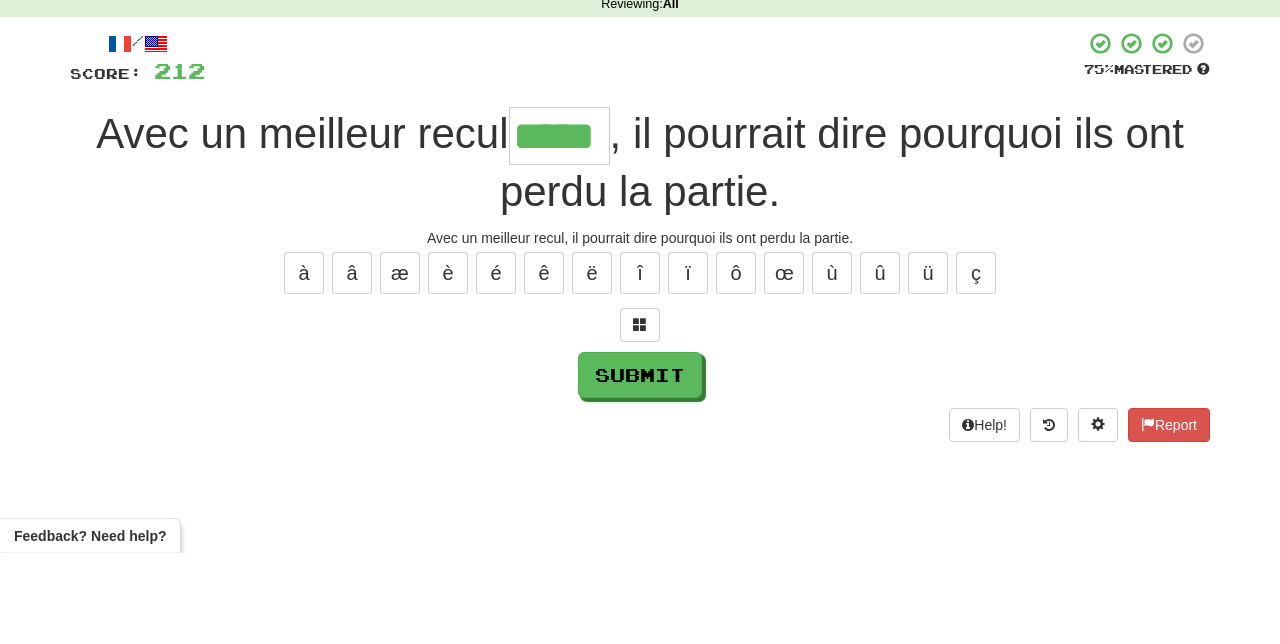 type on "*****" 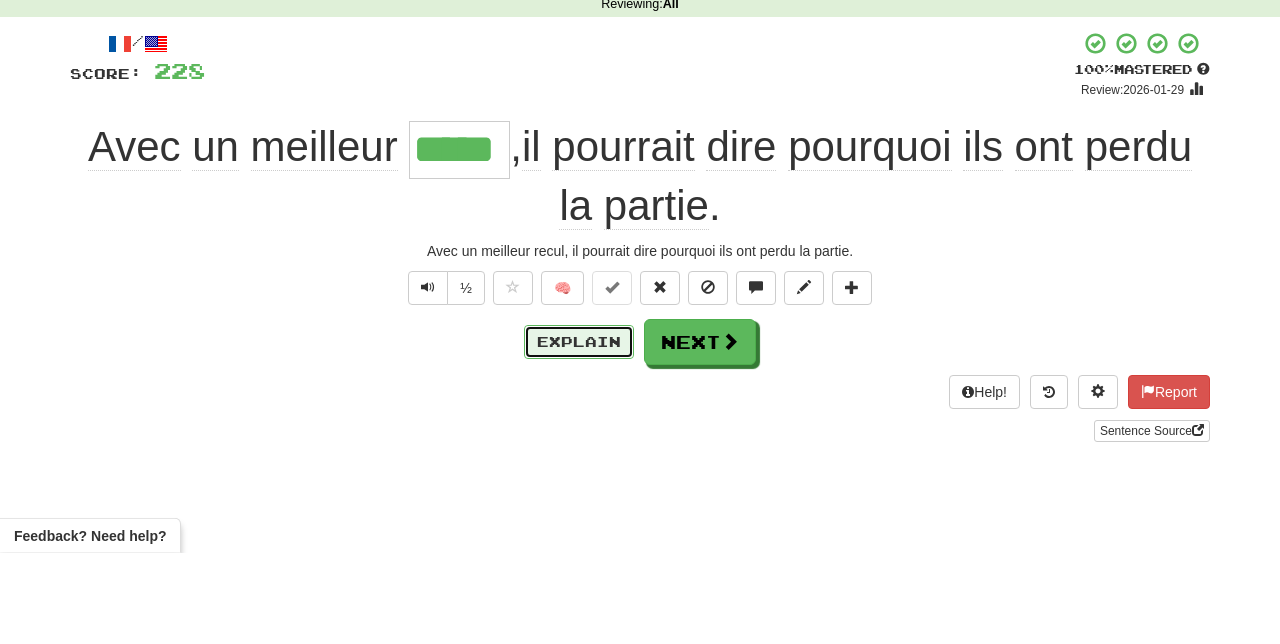 click on "Explain" at bounding box center [579, 433] 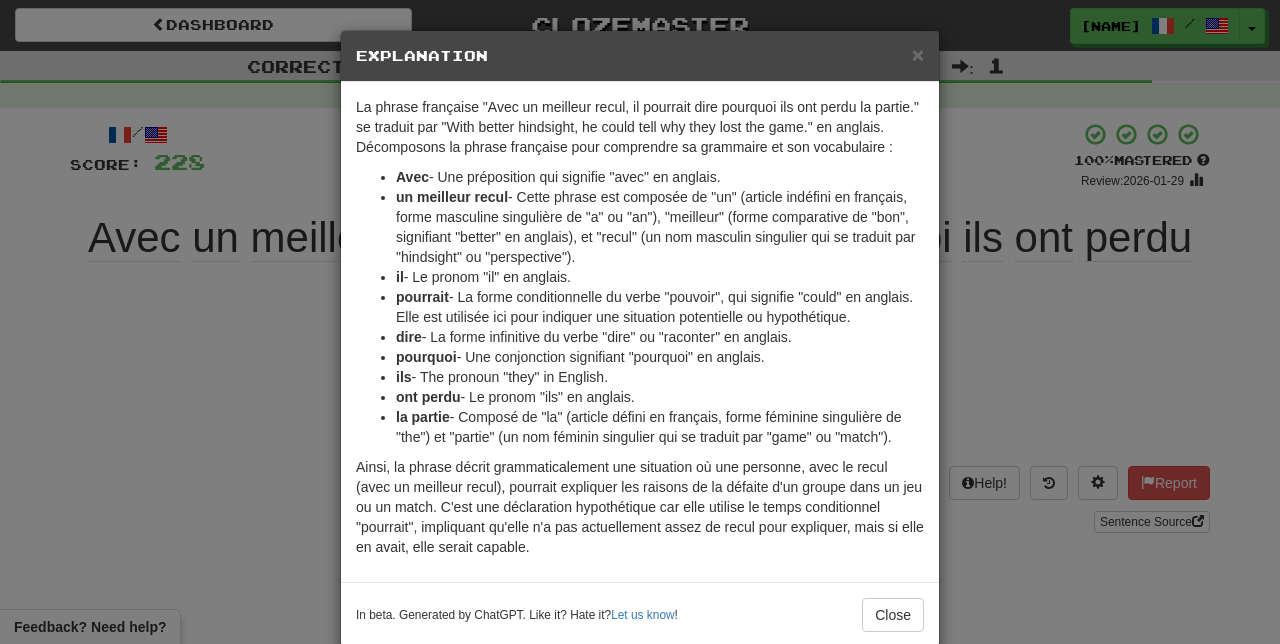 click on "× Explication La phrase française "Avec un meilleur recul, il pourrait dire pourquoi ils ont perdu la partie." se traduit par "With better hindsight, he could tell why they lost the game." en anglais. Décomposons la phrase française pour comprendre sa grammaire et son vocabulaire :
Avec  - Une préposition qui signifie "avec" en anglais.
un meilleur recul  - Cette phrase est composée de "un" (article indéfini en français, forme masculine singulière de "a" ou "an"), "meilleur" (forme comparative de "bon", signifiant "better" en anglais), et "recul" (un nom masculin singulier qui se traduit par "hindsight" ou "perspective").
il  - Le pronom "il" en anglais.
pourrait  - La forme conditionnelle du verbe "pouvoir", qui signifie "could" en anglais. Elle est utilisée ici pour indiquer une situation potentielle ou hypothétique.
dire  - La forme infinitive du verbe "dire" ou "raconter" en anglais.
pourquoi  - Une conjonction signifiant "pourquoi" en anglais.
ils  - Le pronom "ils" en anglais.
ont perdu
la partie
Dites-le nous !" at bounding box center [640, 322] 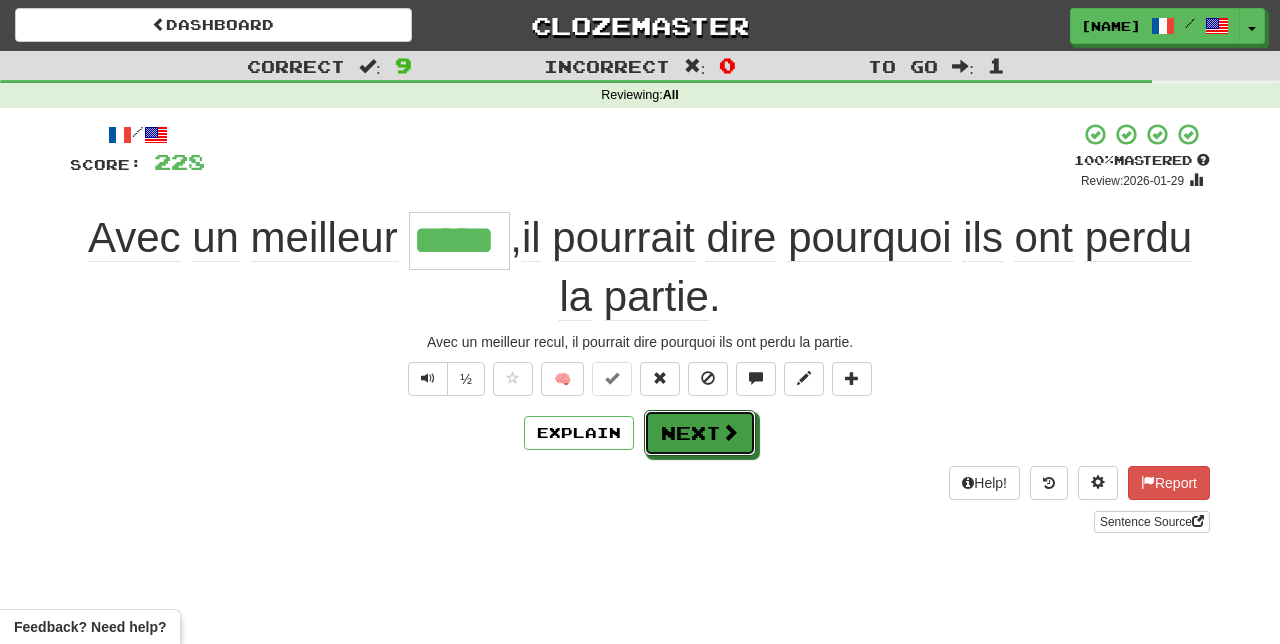 click on "Next" at bounding box center (700, 433) 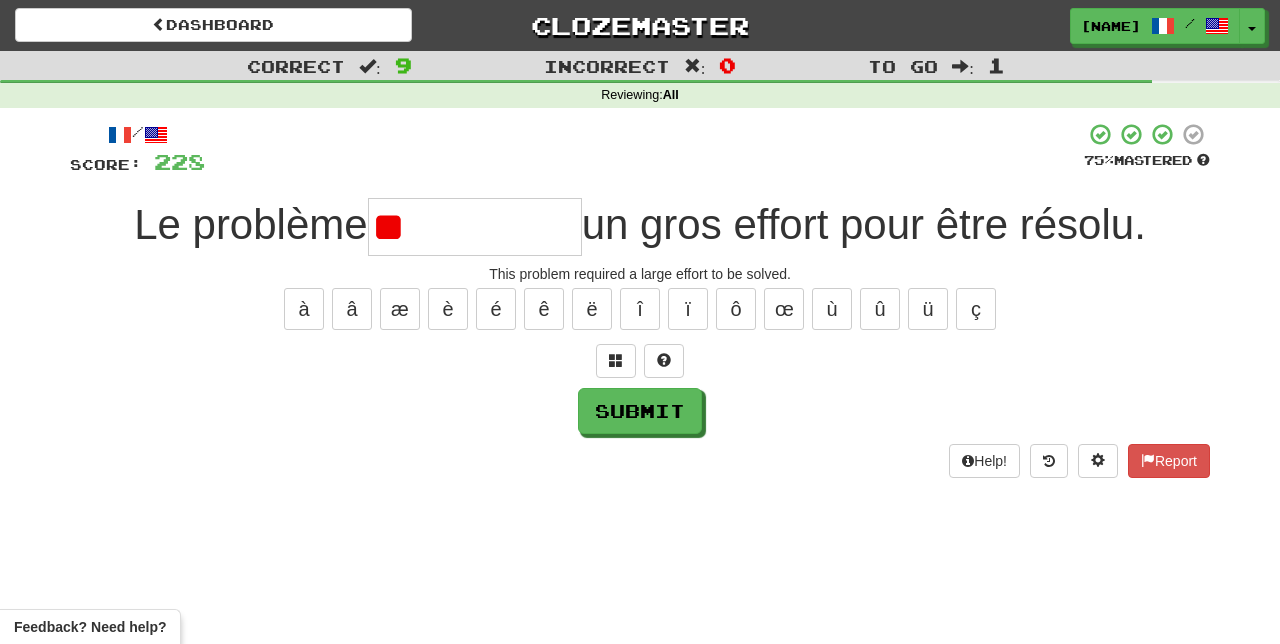 type on "*" 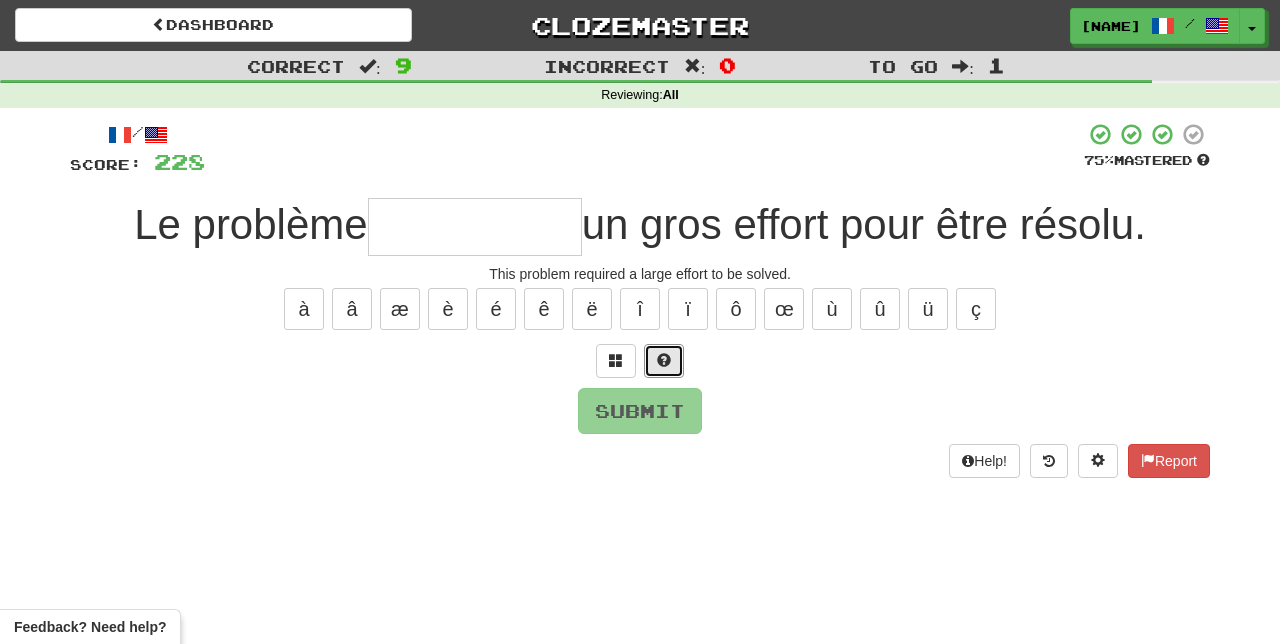 click at bounding box center (664, 361) 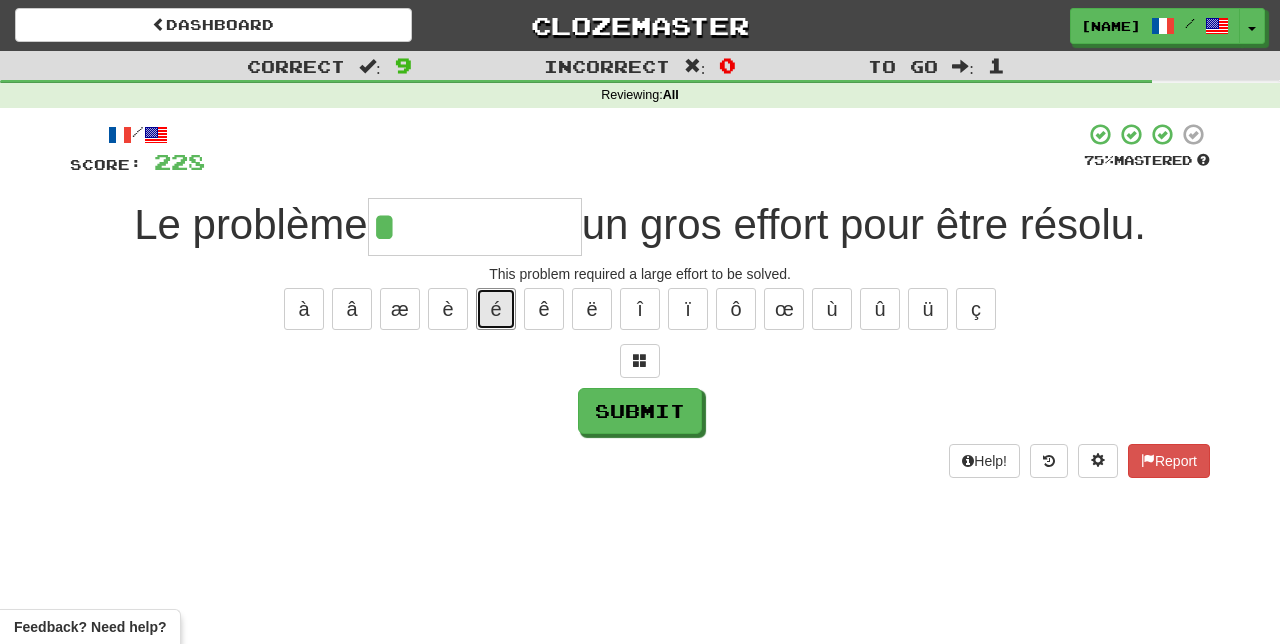 click on "é" at bounding box center (496, 309) 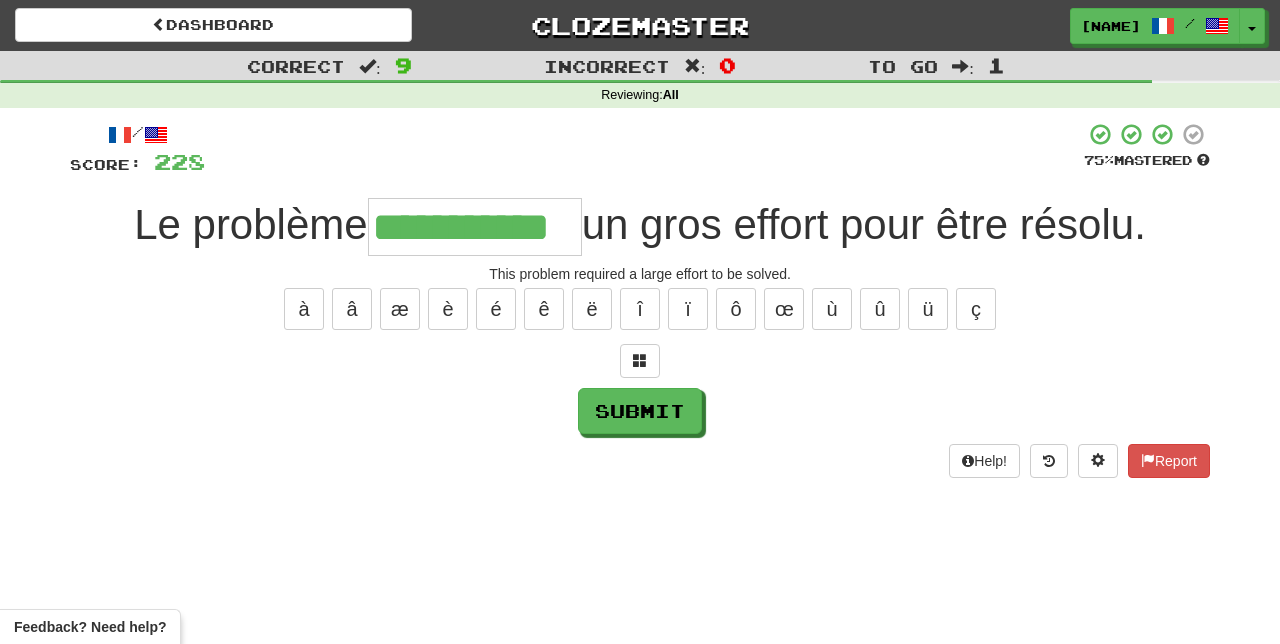 type on "**********" 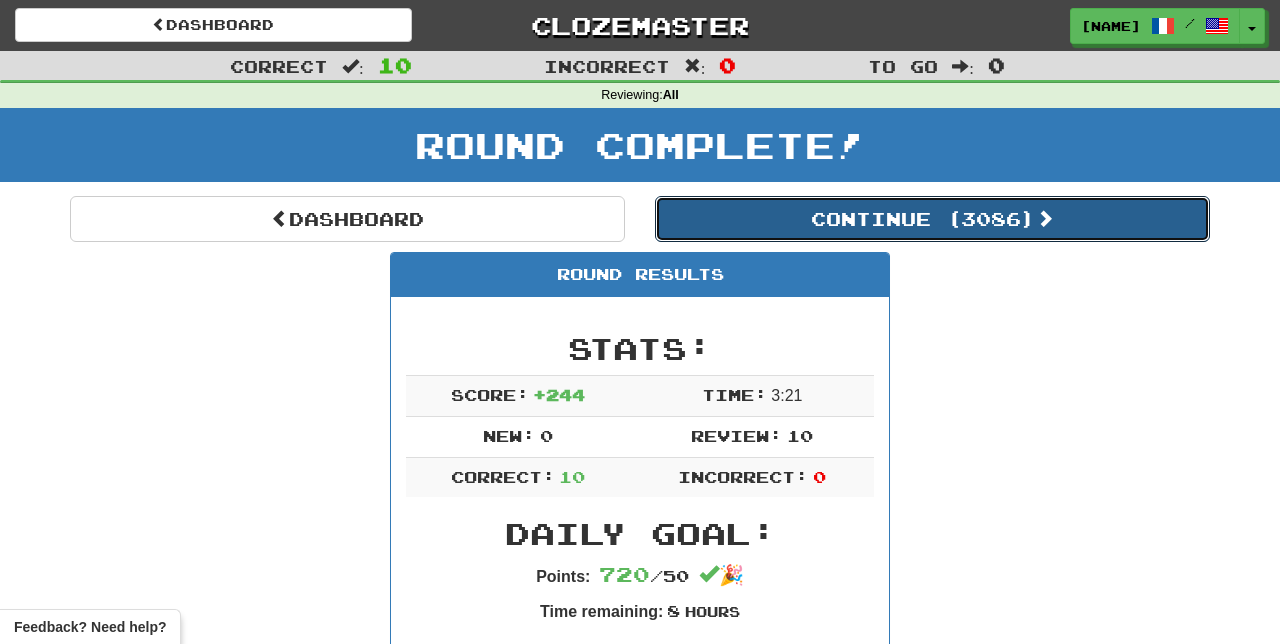 click on "Continue ( 3086 )" at bounding box center [932, 219] 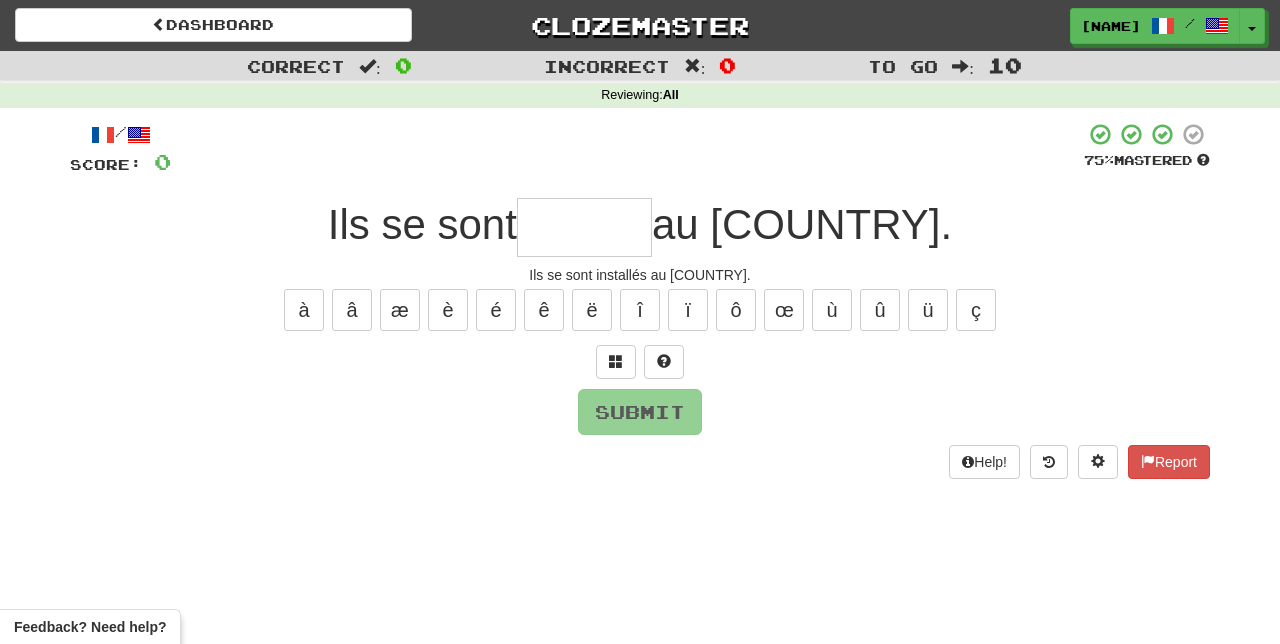 type on "*" 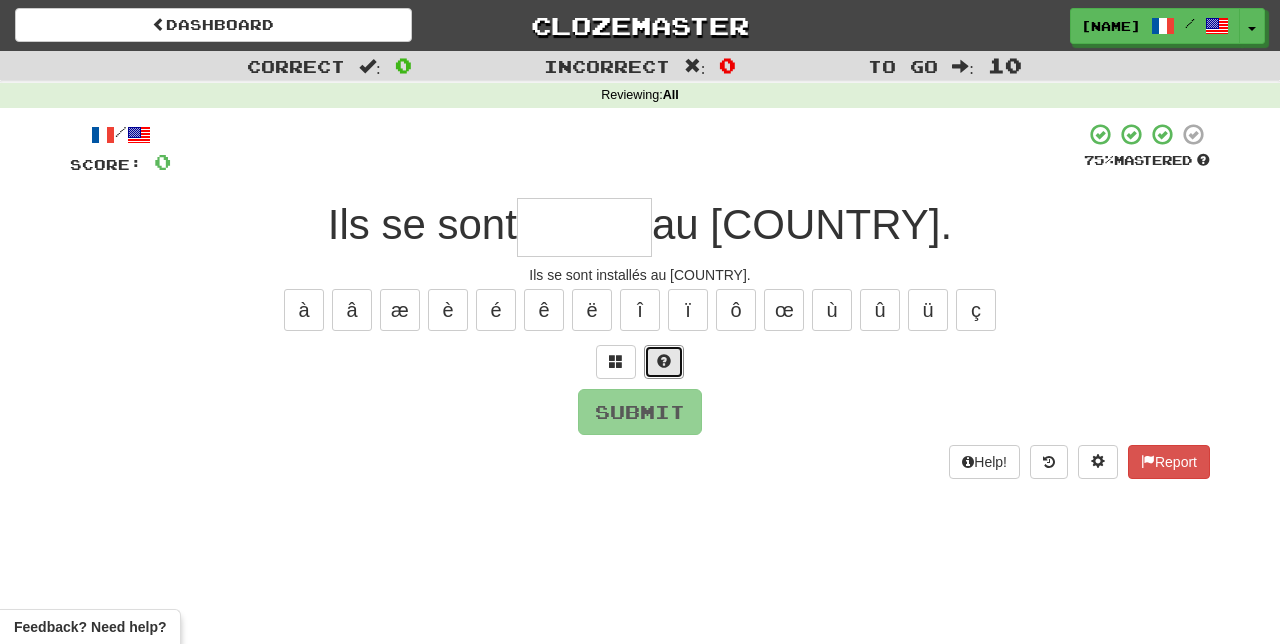 click at bounding box center [664, 362] 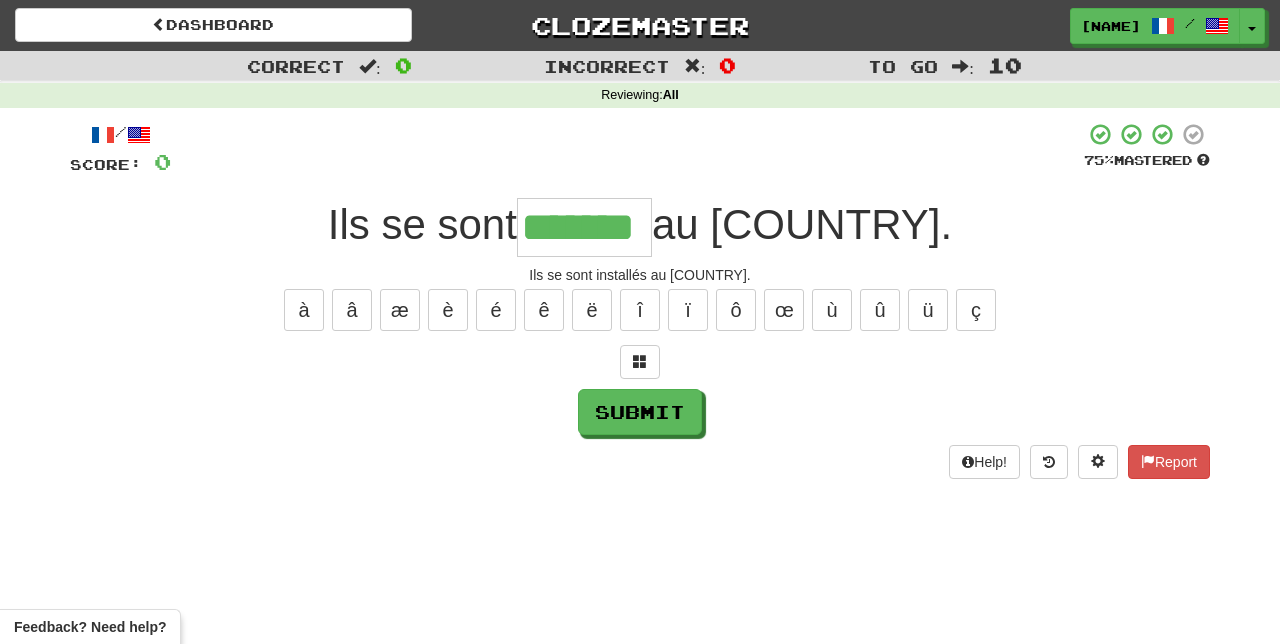 type on "*******" 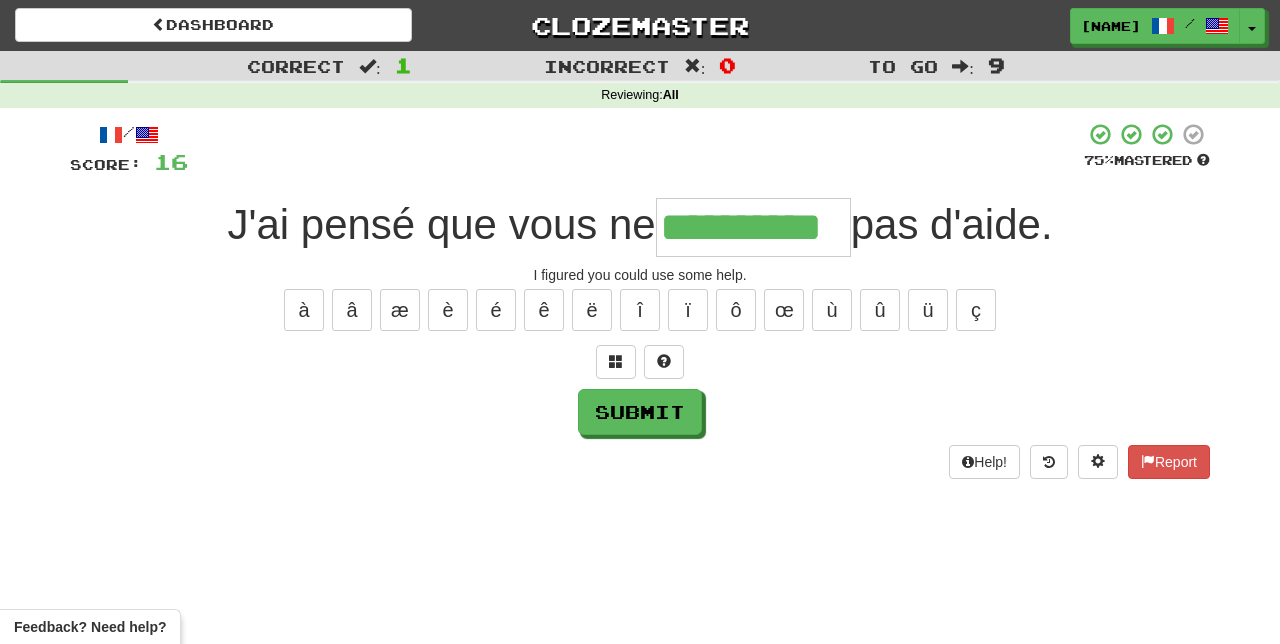 type on "**********" 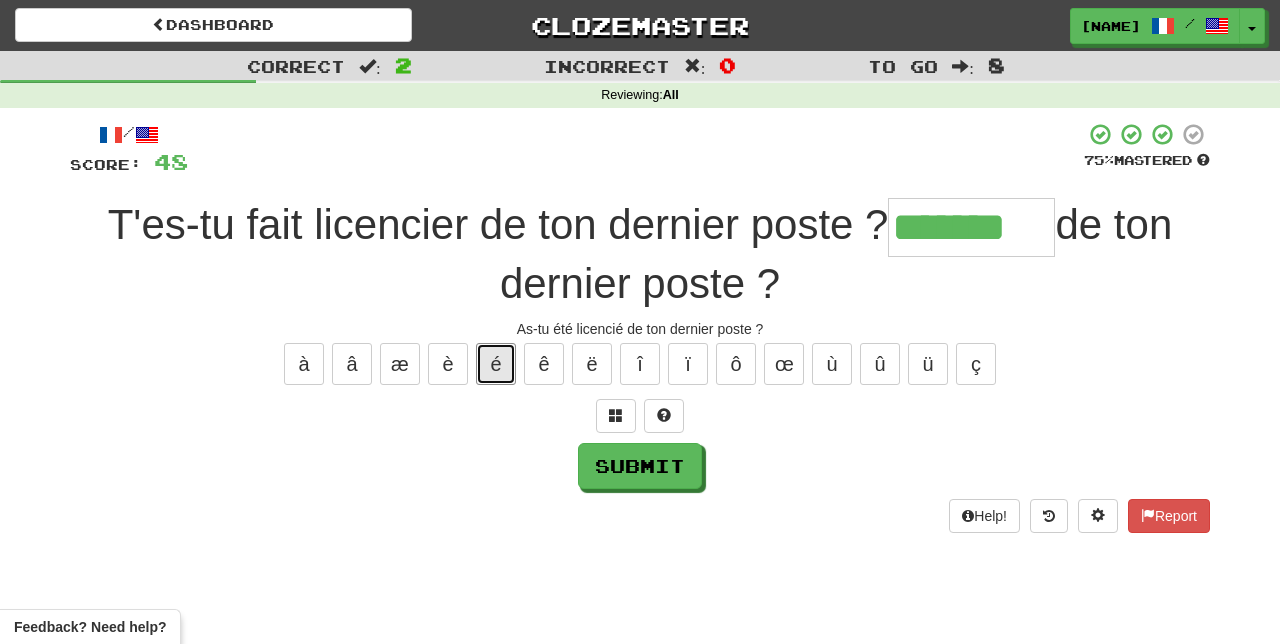 click on "é" at bounding box center (496, 364) 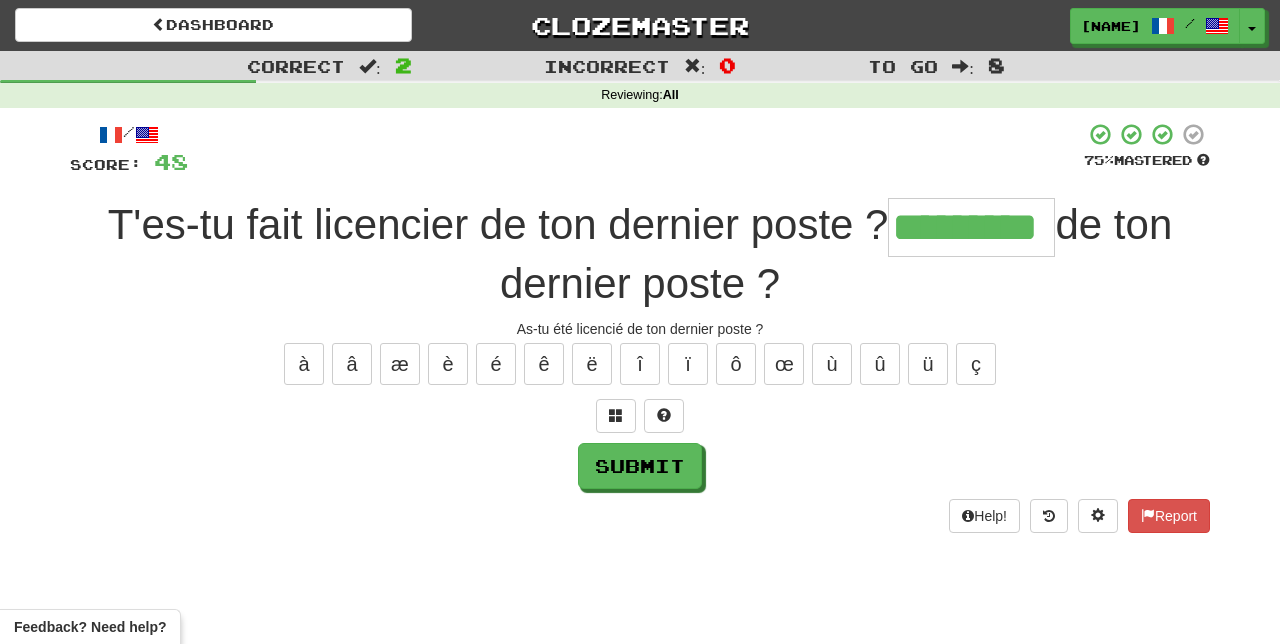 type on "*********" 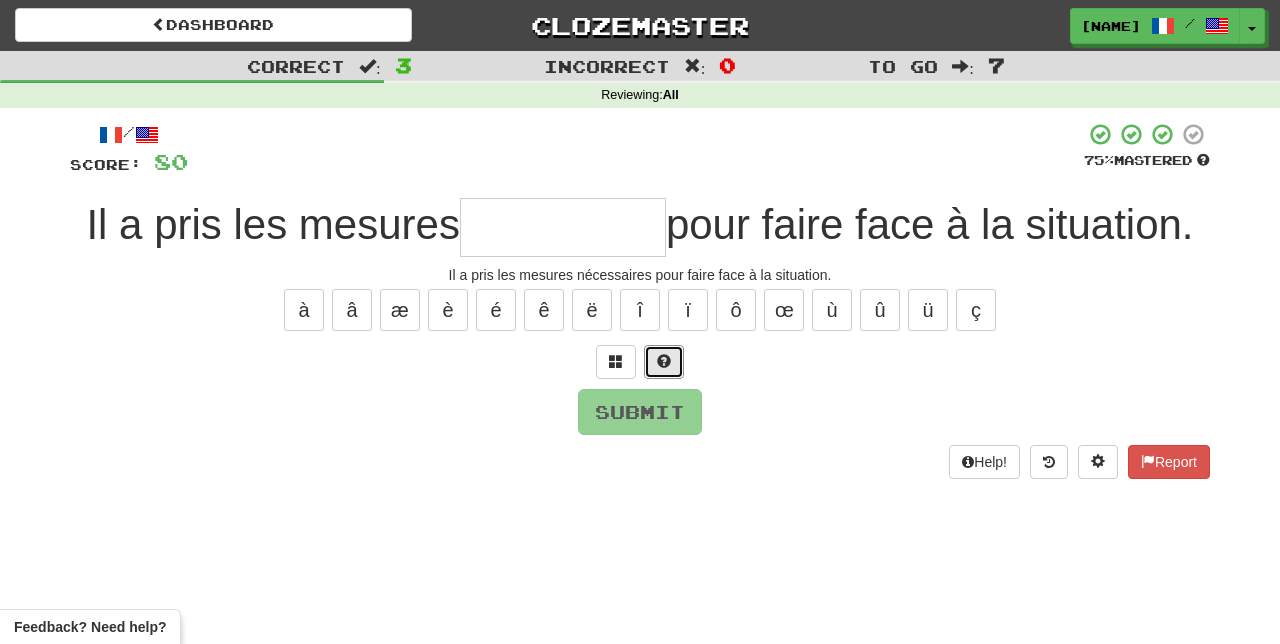 click at bounding box center (664, 361) 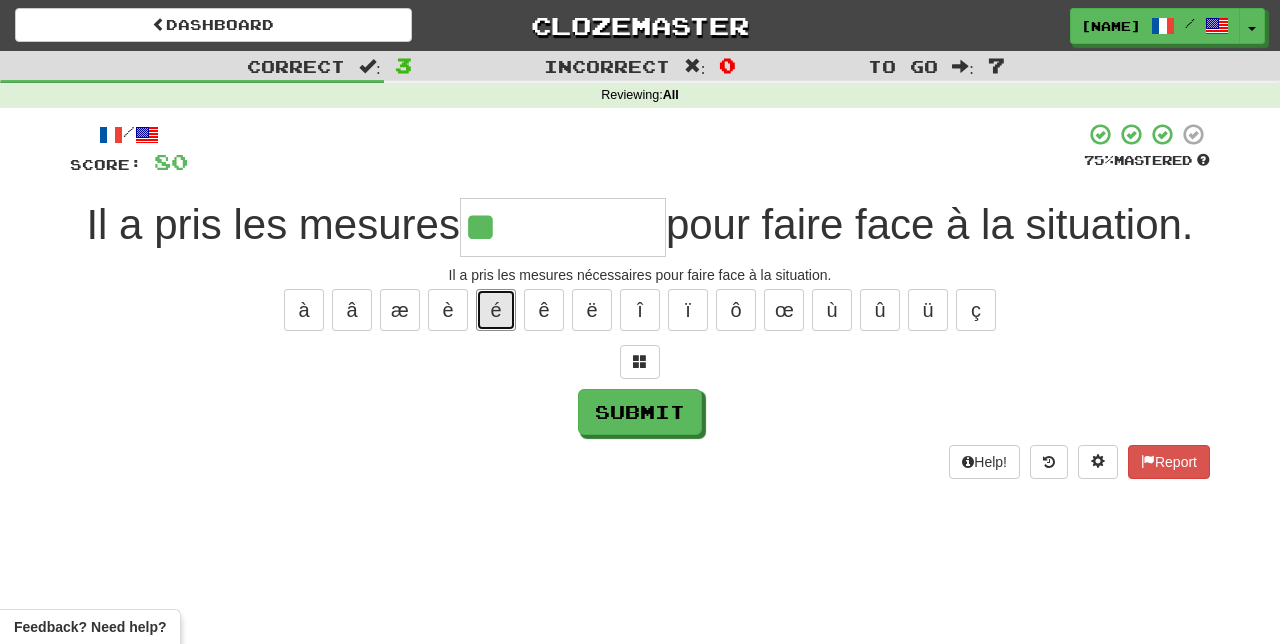 click on "é" at bounding box center (496, 310) 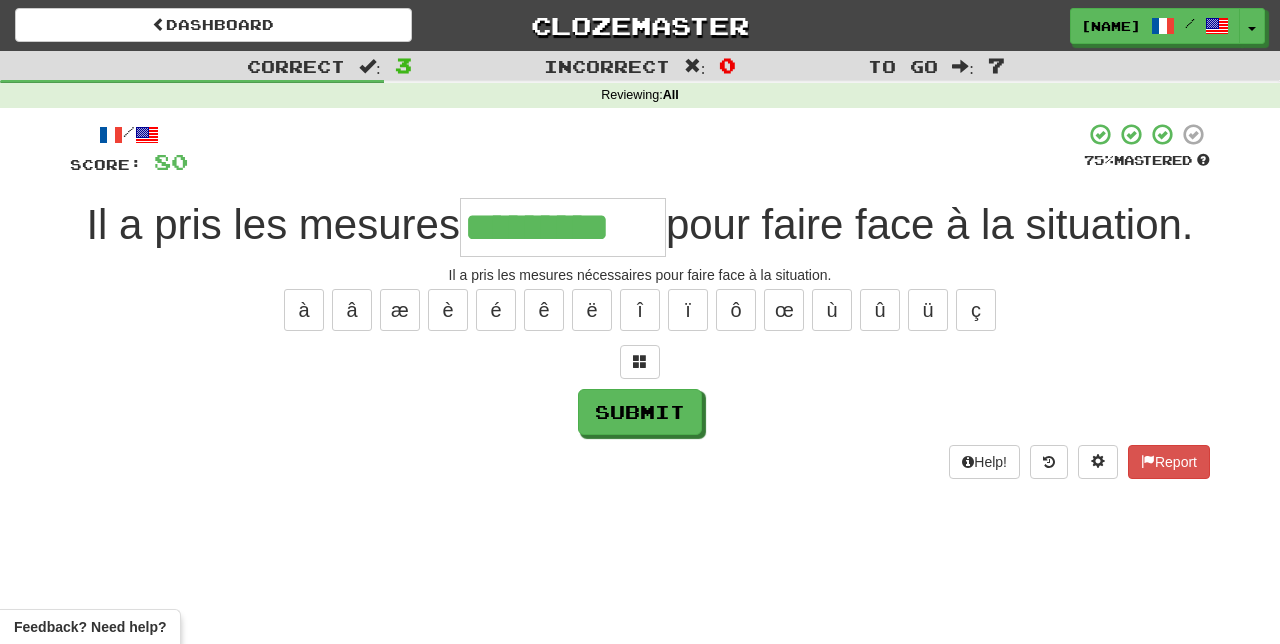 type on "*********" 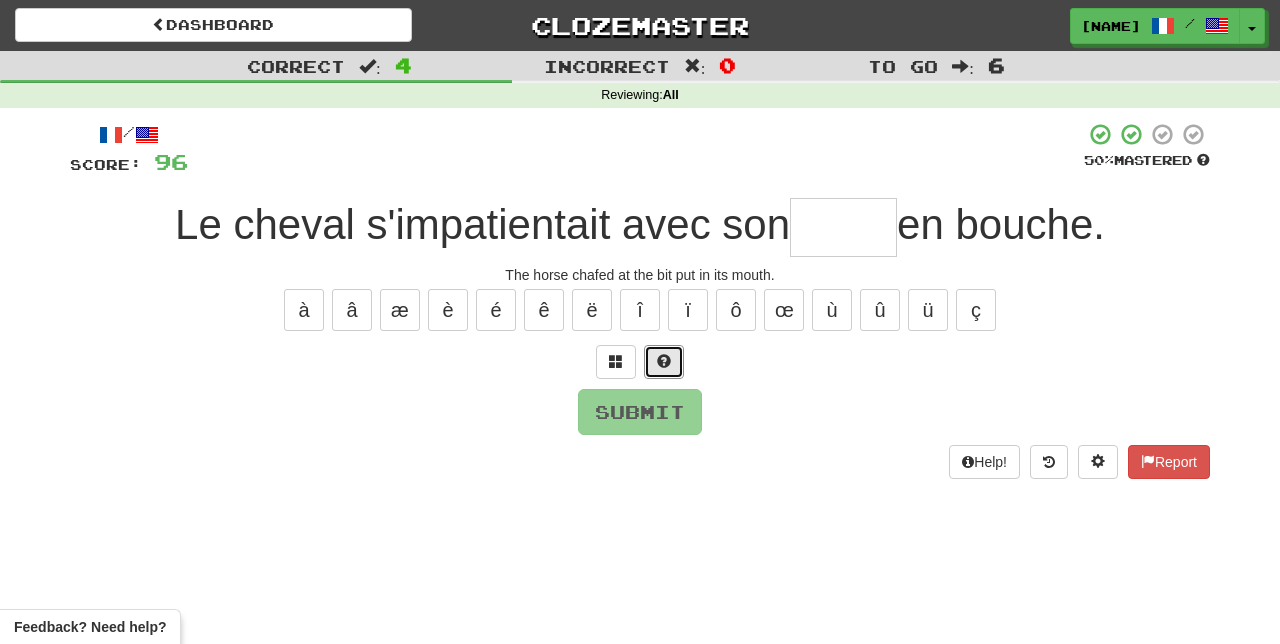 click at bounding box center (664, 362) 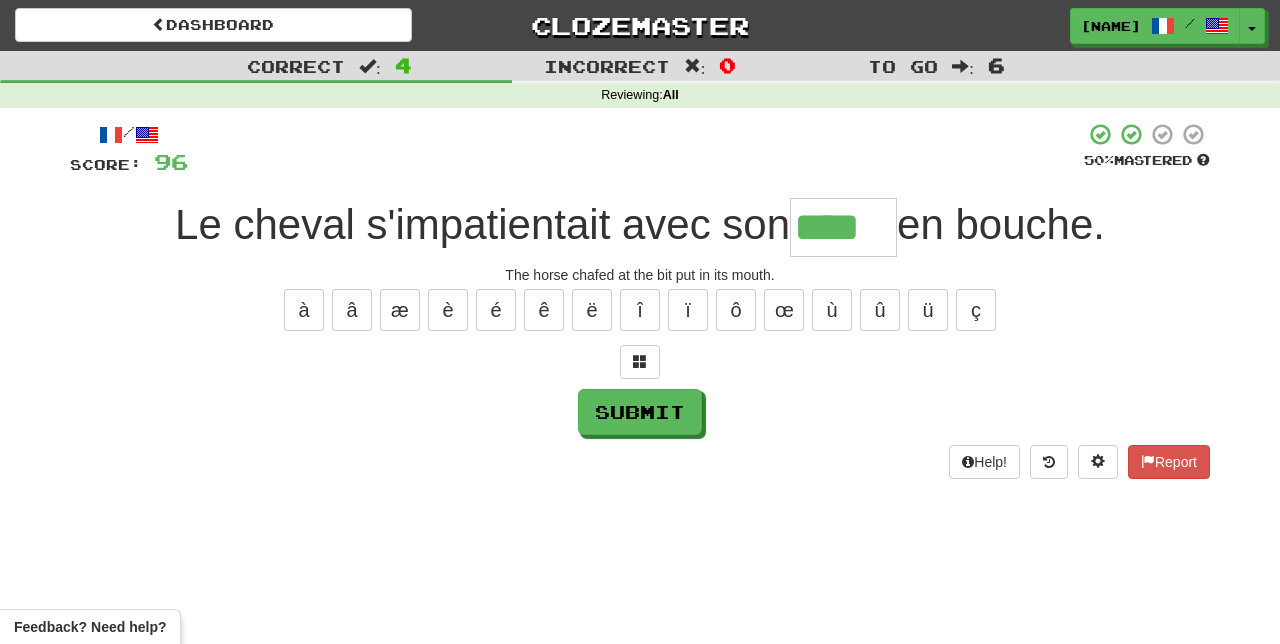 type on "****" 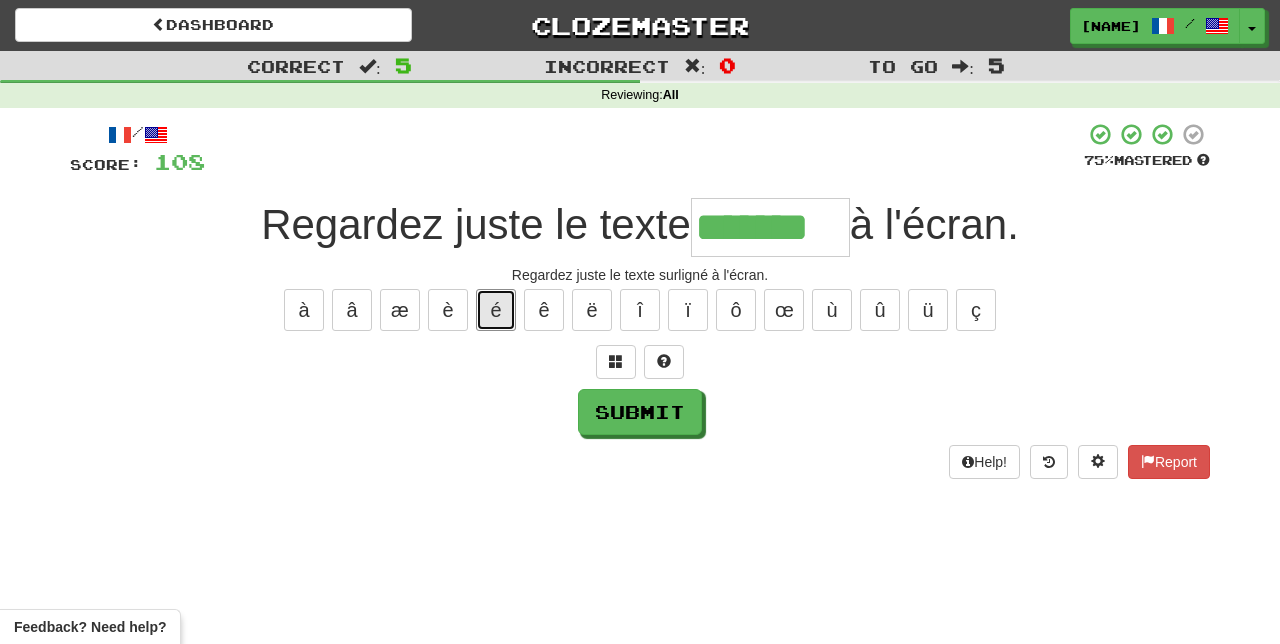 click on "é" at bounding box center (496, 310) 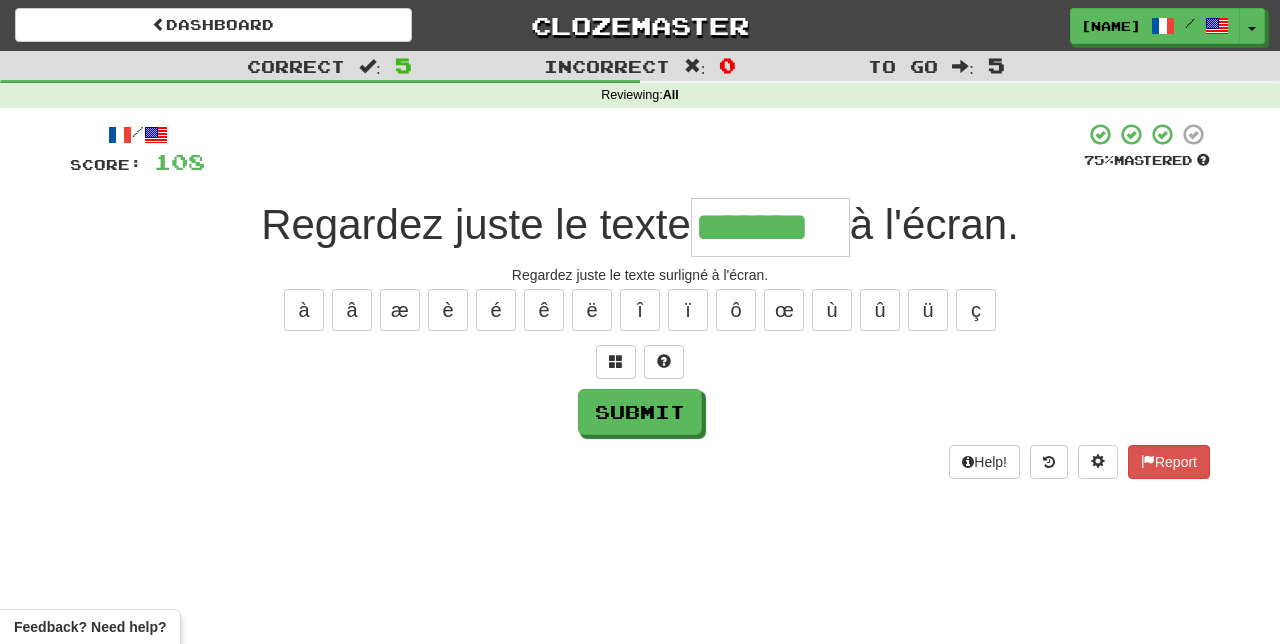 type on "********" 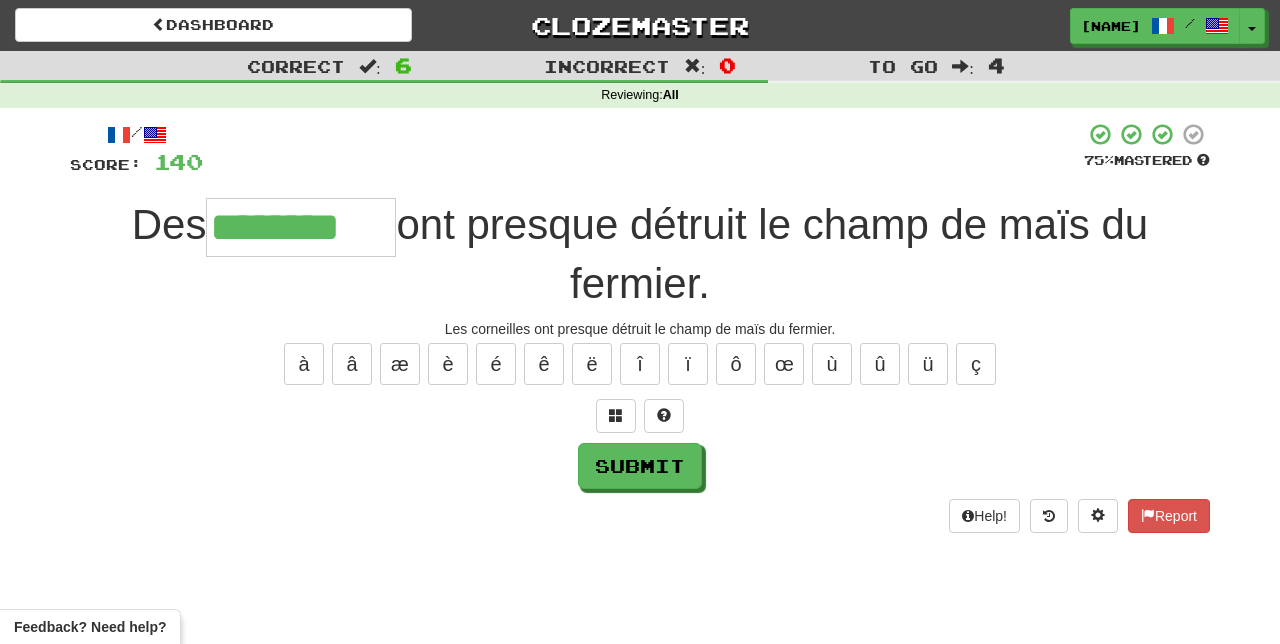 type on "**********" 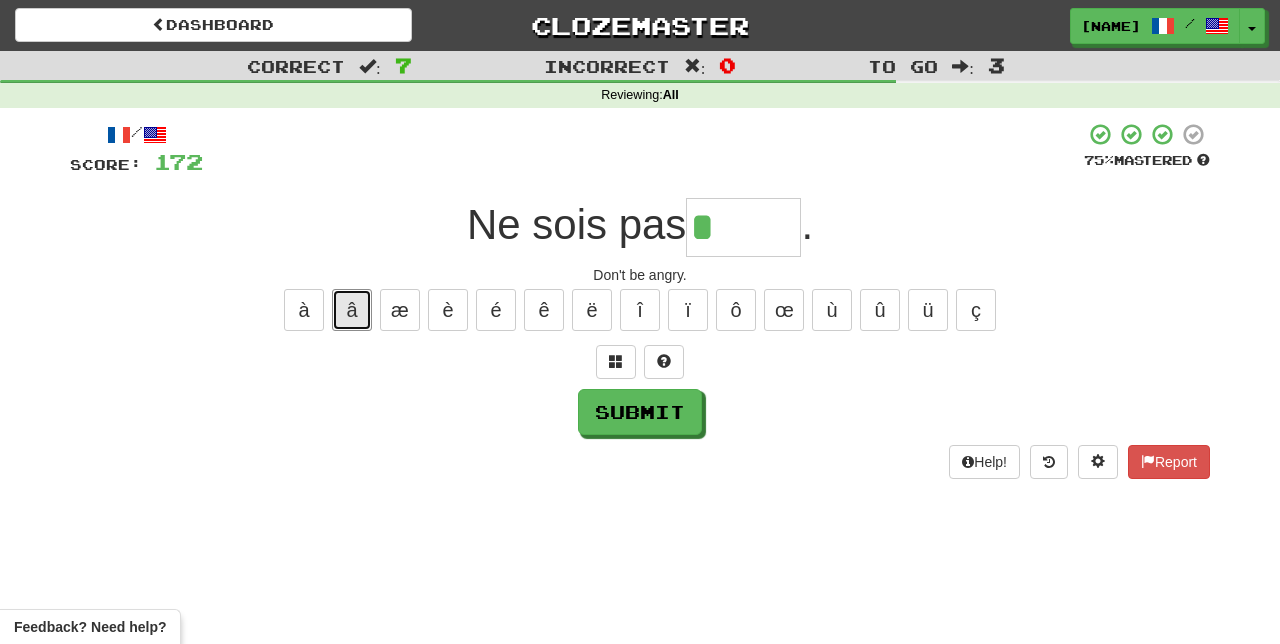 click on "â" at bounding box center (352, 310) 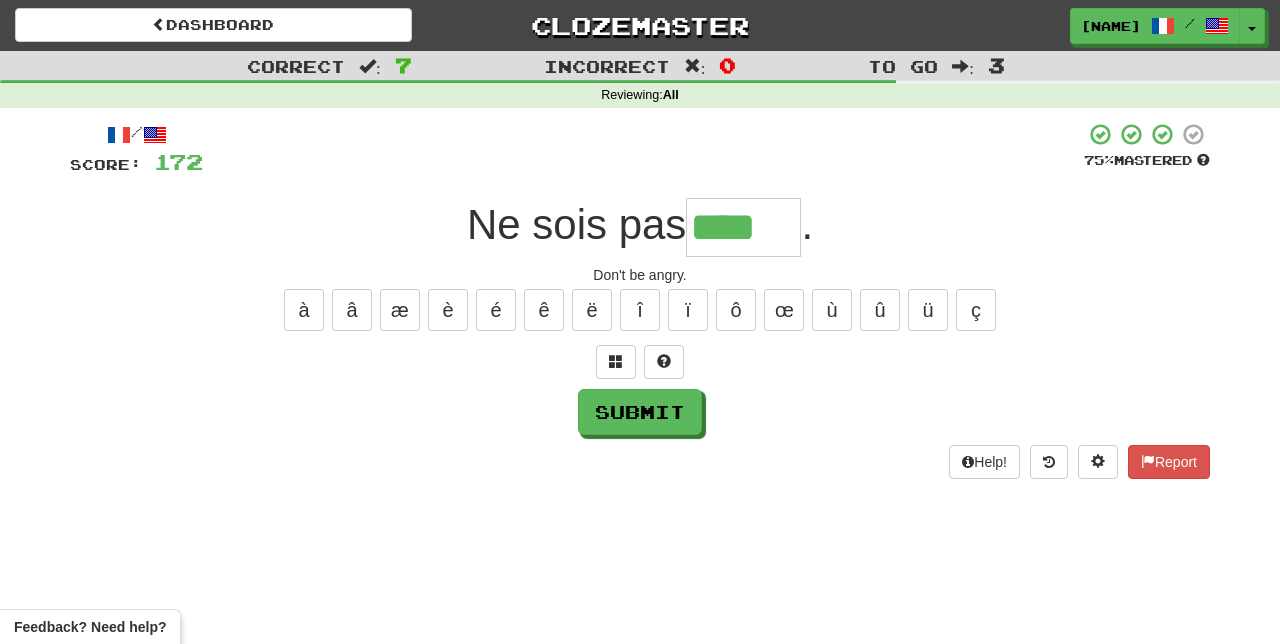 click on "Don't be angry." at bounding box center (640, 275) 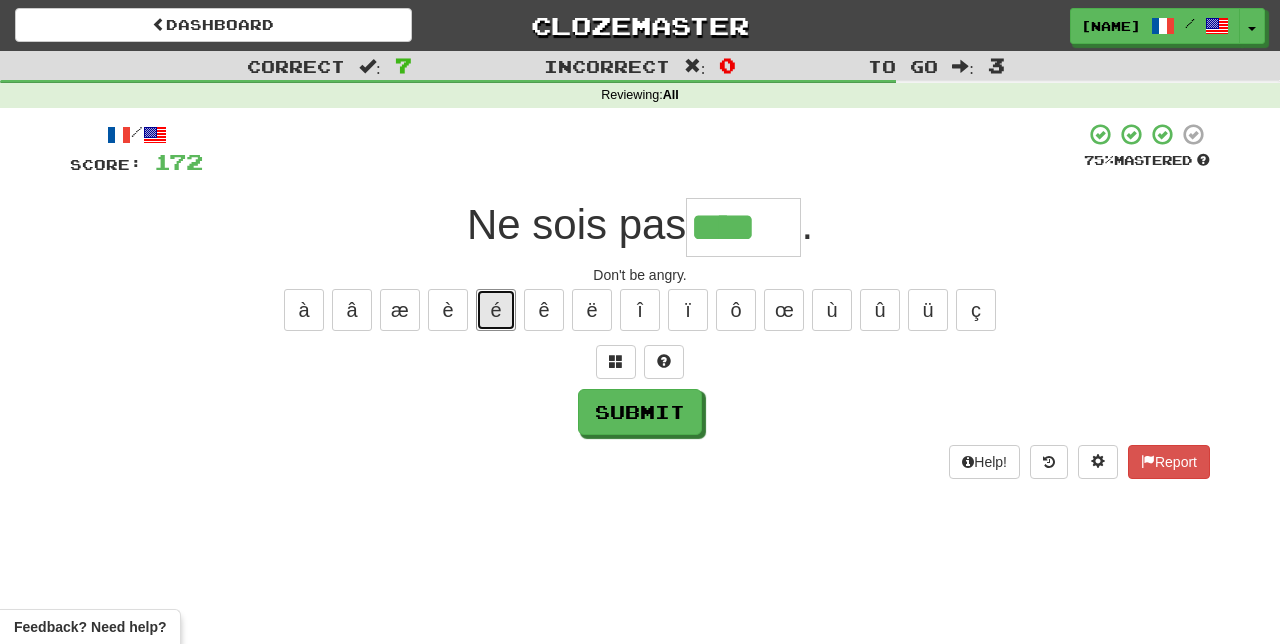 click on "é" at bounding box center (496, 310) 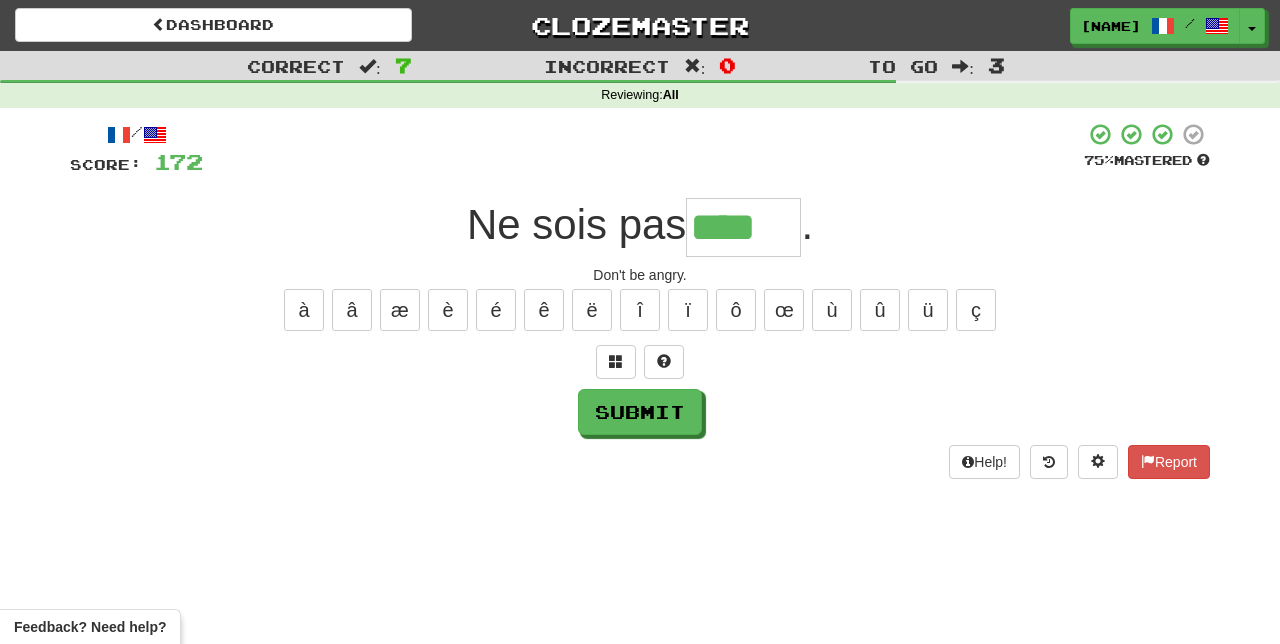 type on "*****" 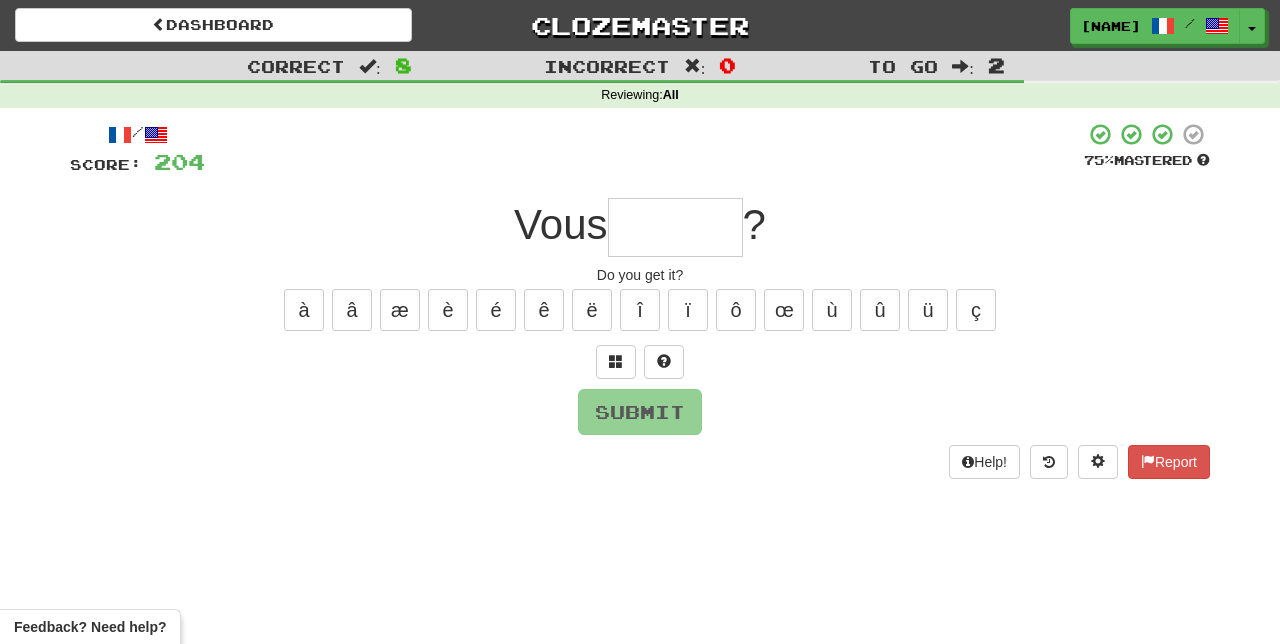 type on "*" 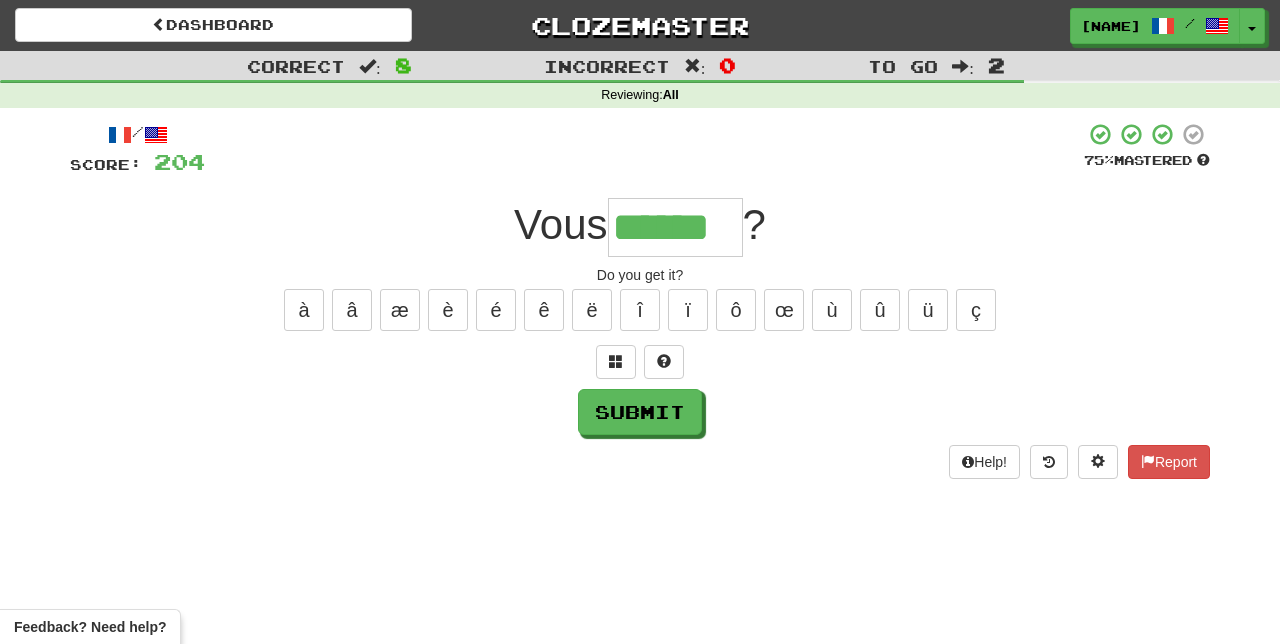 type on "******" 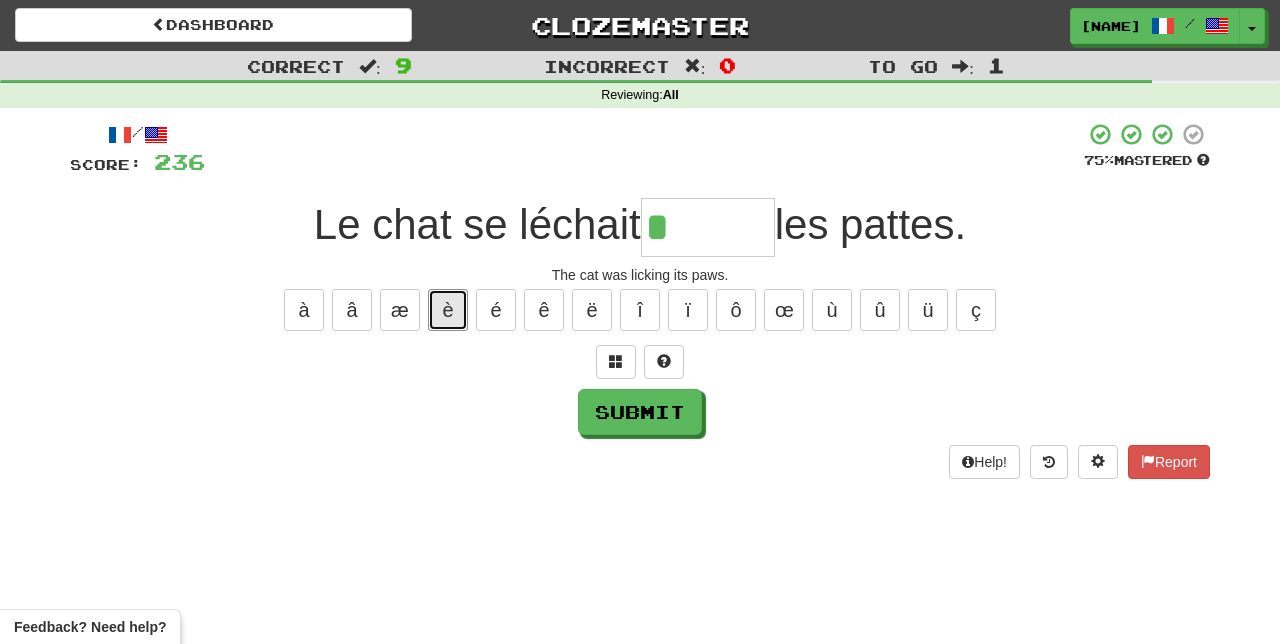 click on "è" at bounding box center (448, 310) 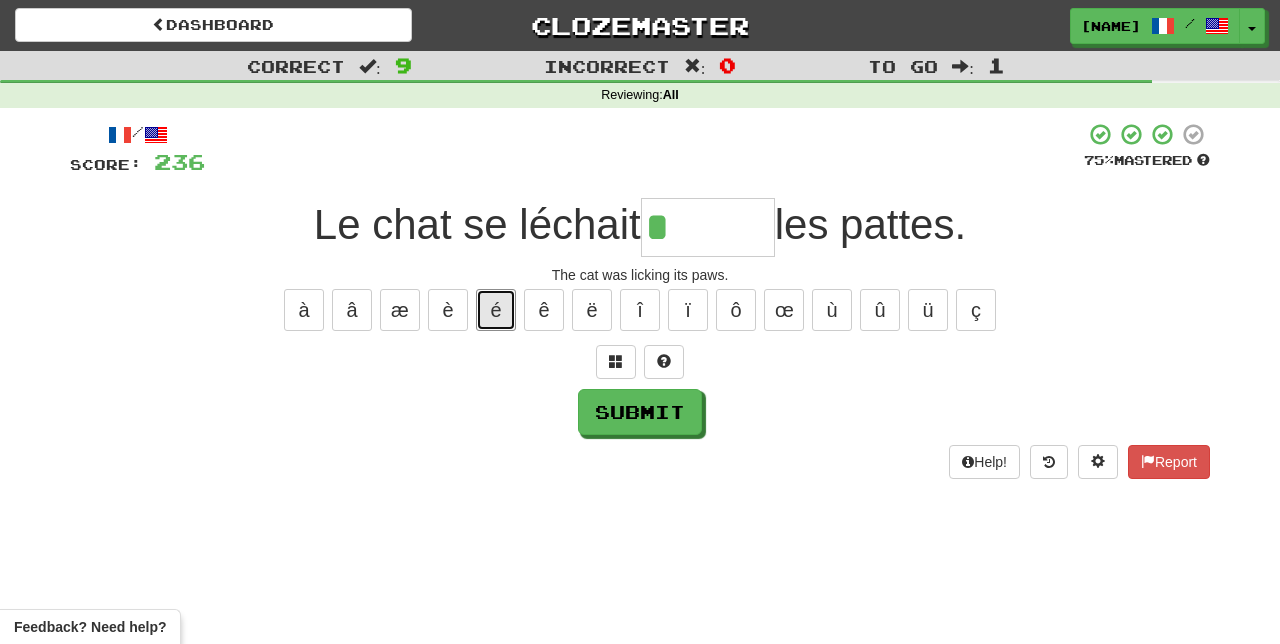 click on "é" at bounding box center (496, 310) 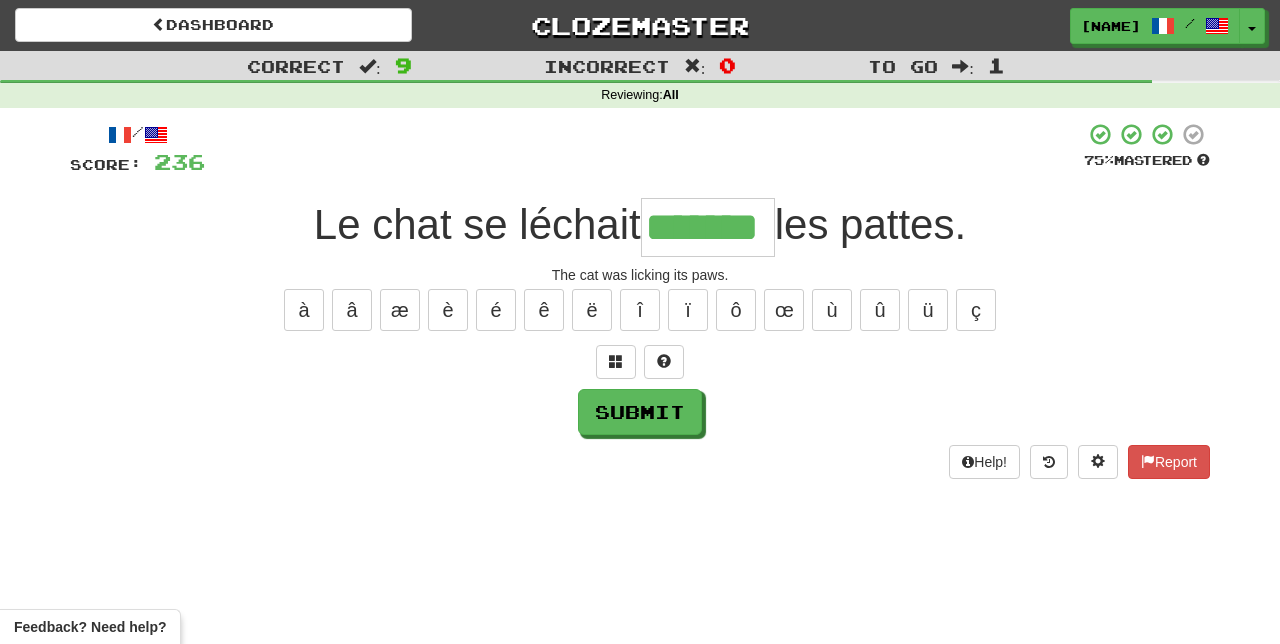 type on "*******" 